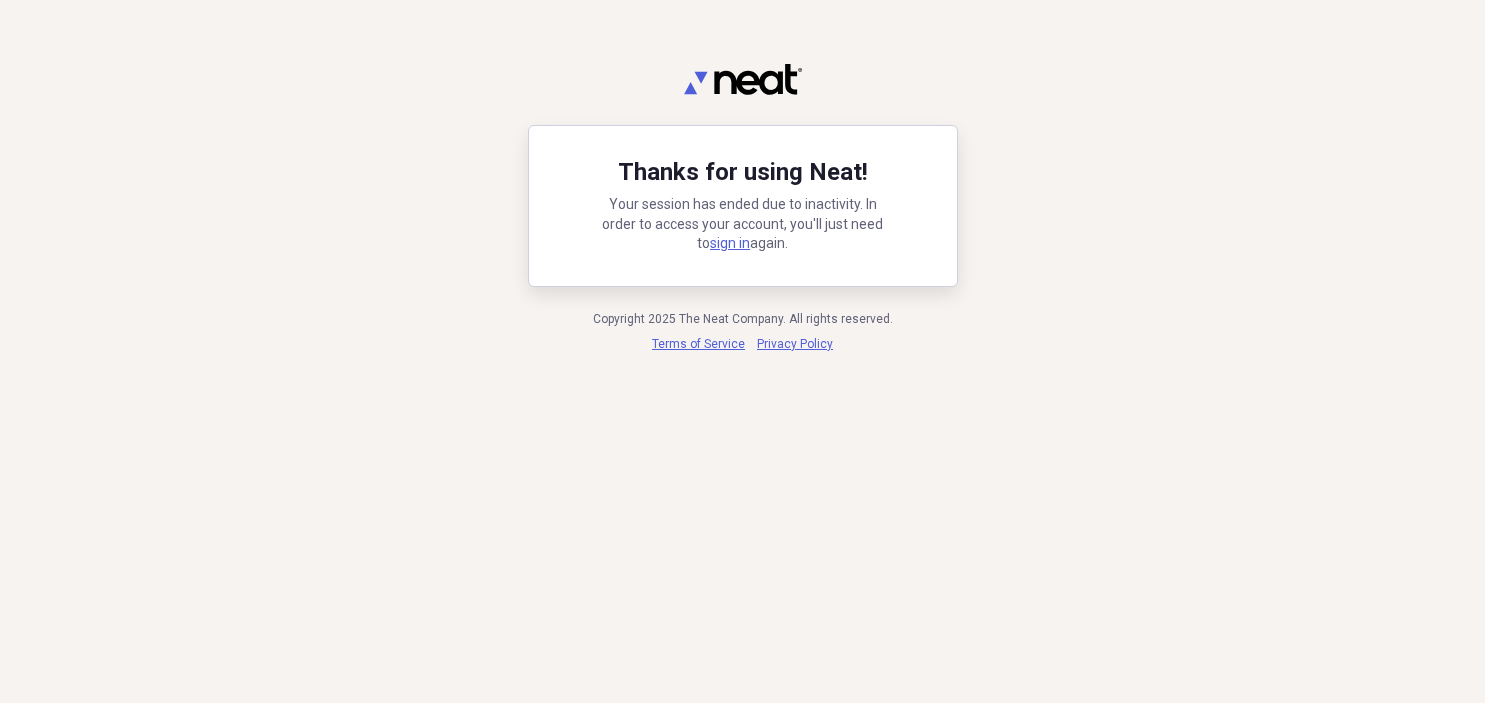 scroll, scrollTop: 0, scrollLeft: 0, axis: both 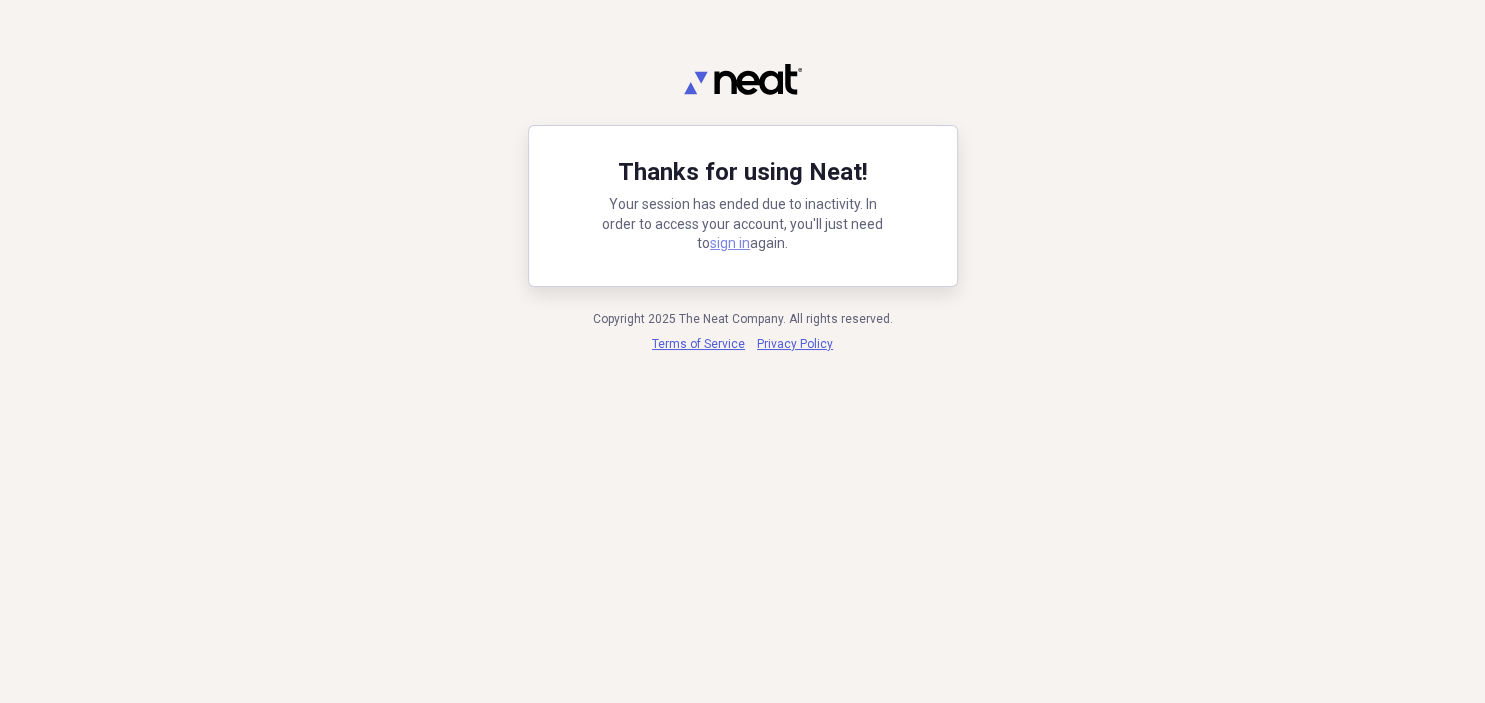 click on "sign in" at bounding box center [730, 243] 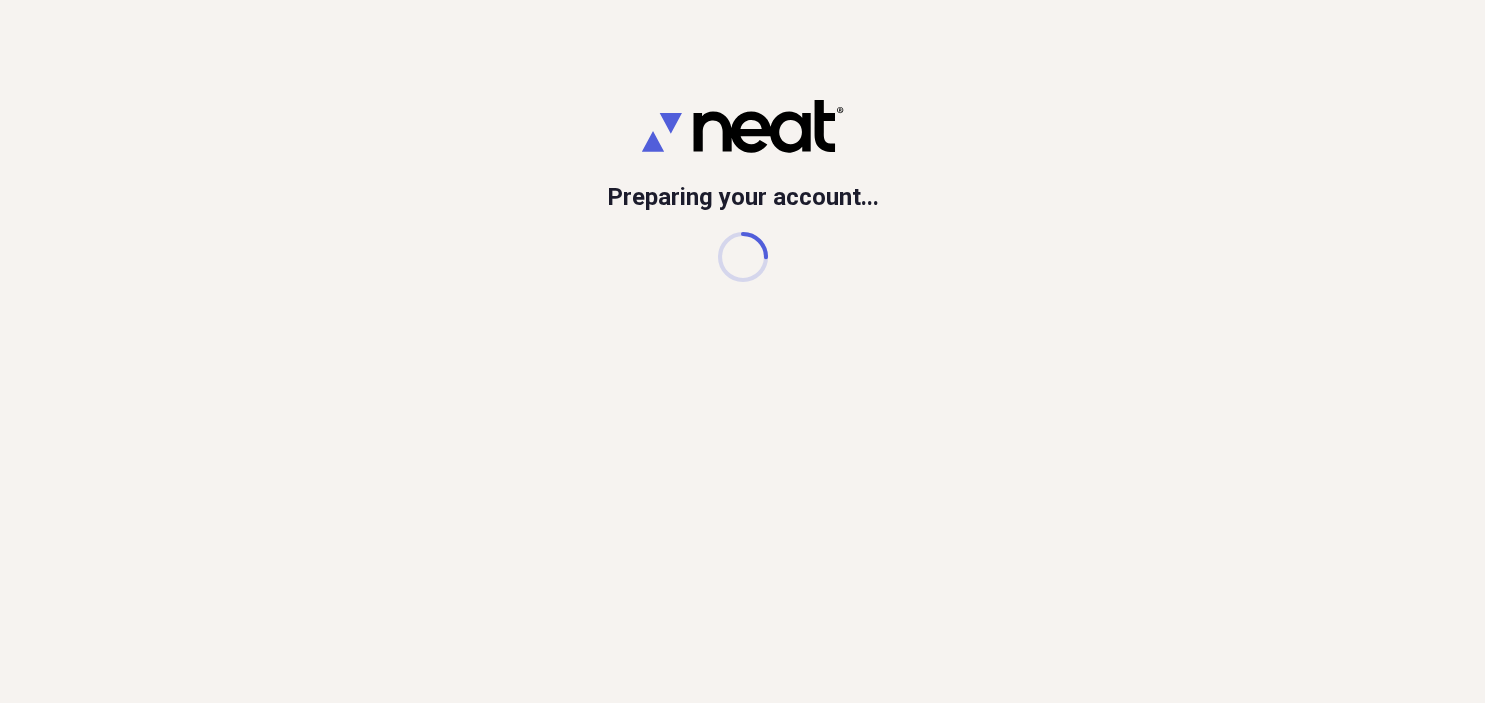 scroll, scrollTop: 0, scrollLeft: 0, axis: both 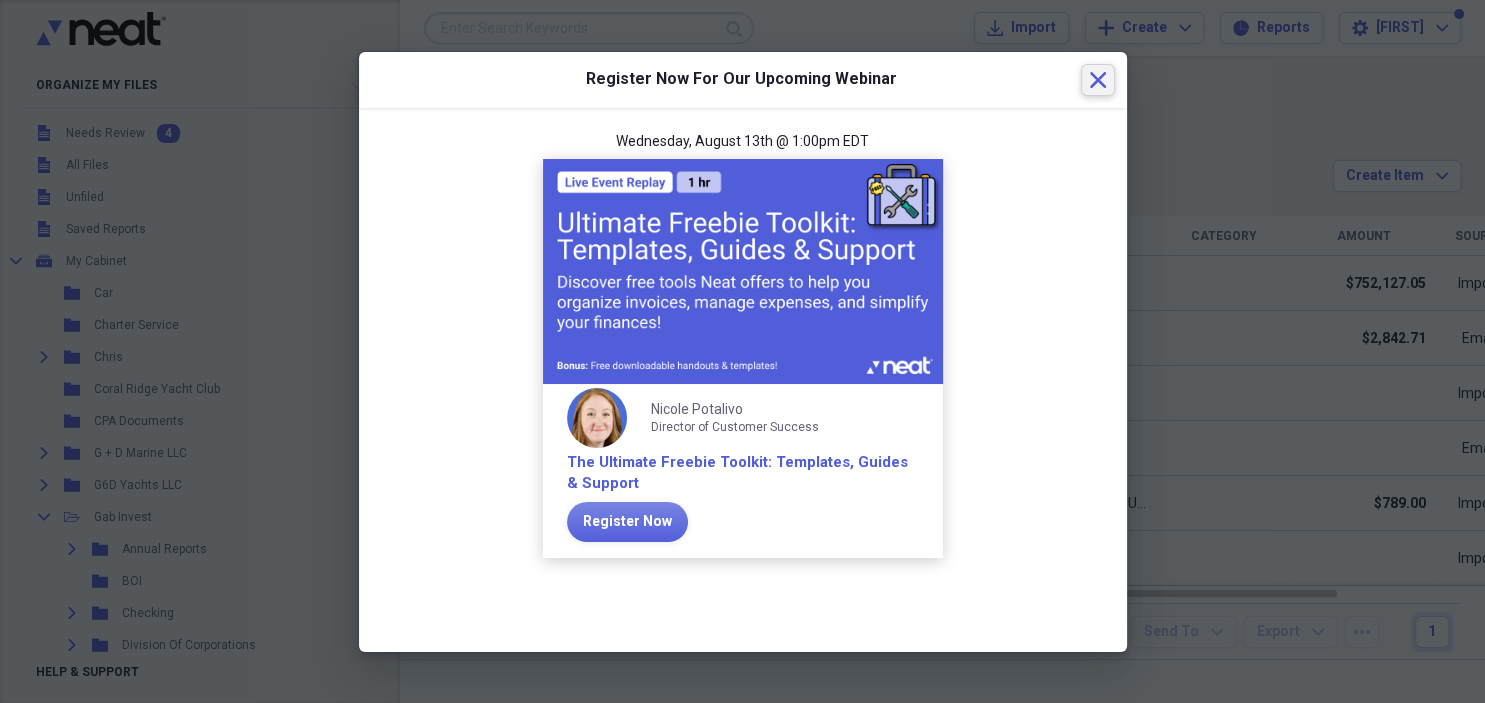 click on "Close" 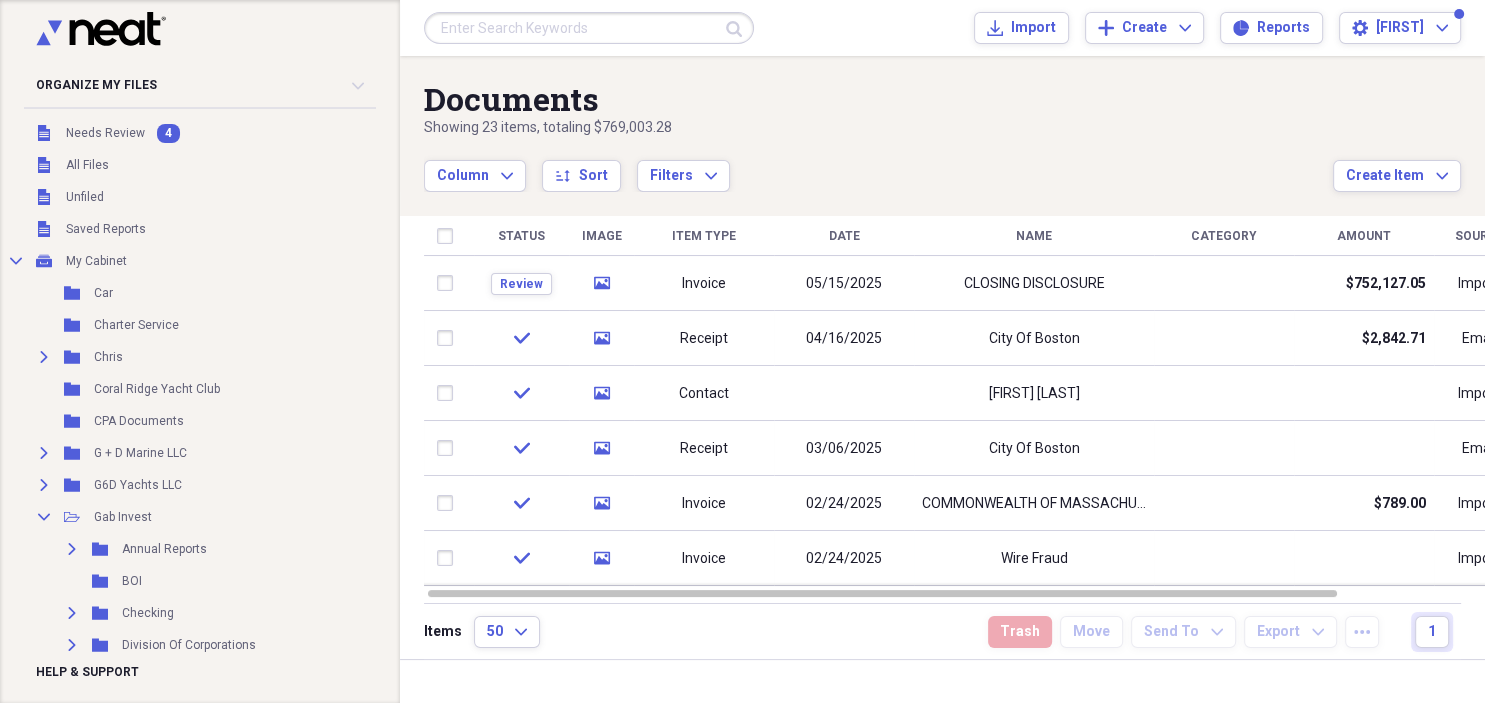 click at bounding box center (589, 28) 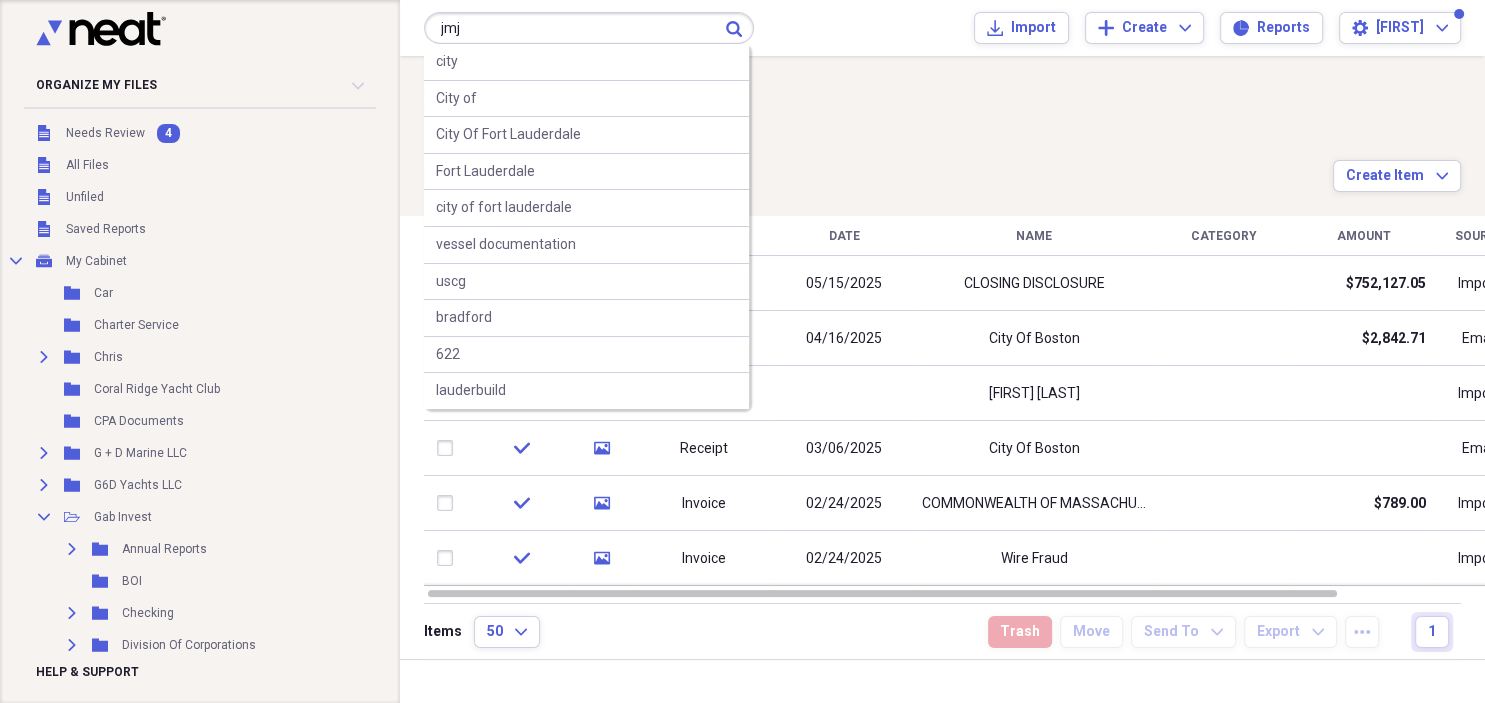 type on "jmj" 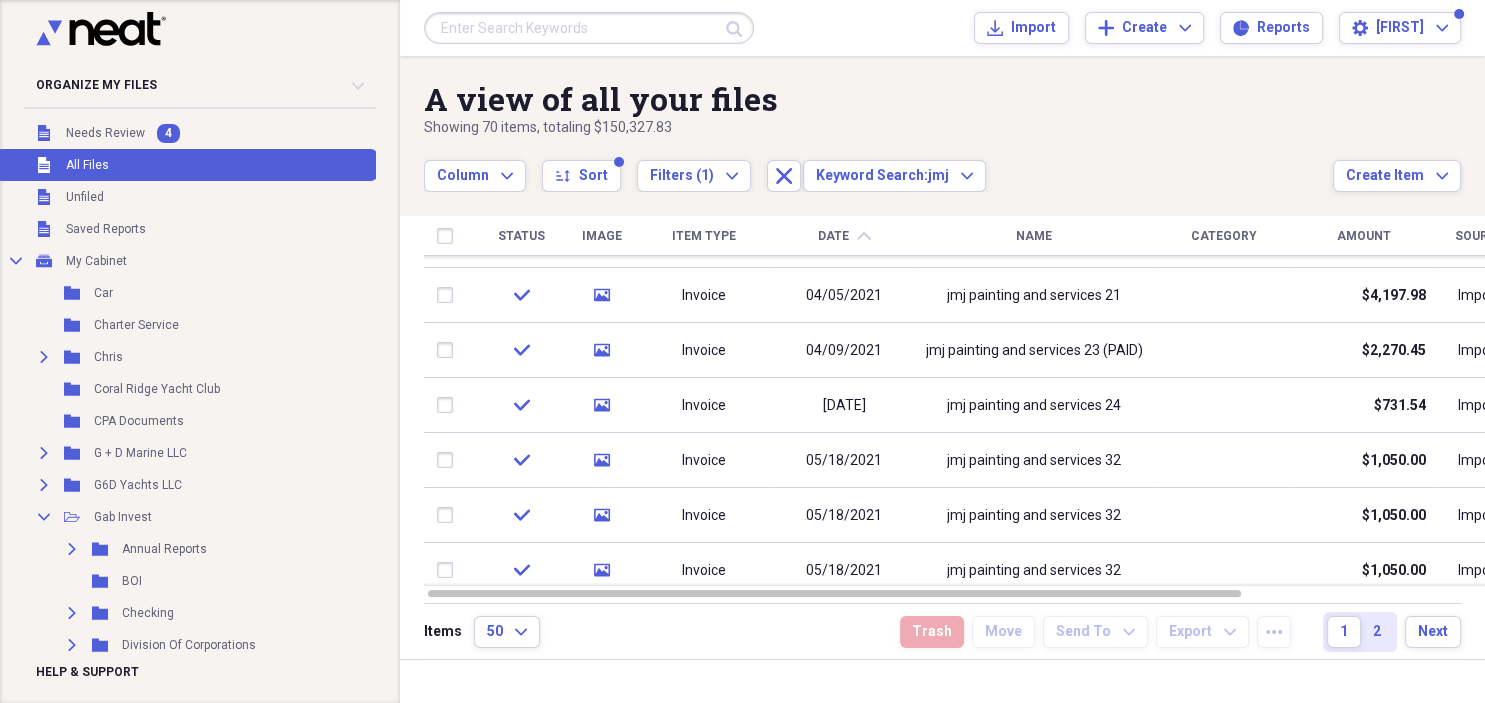 click at bounding box center (589, 28) 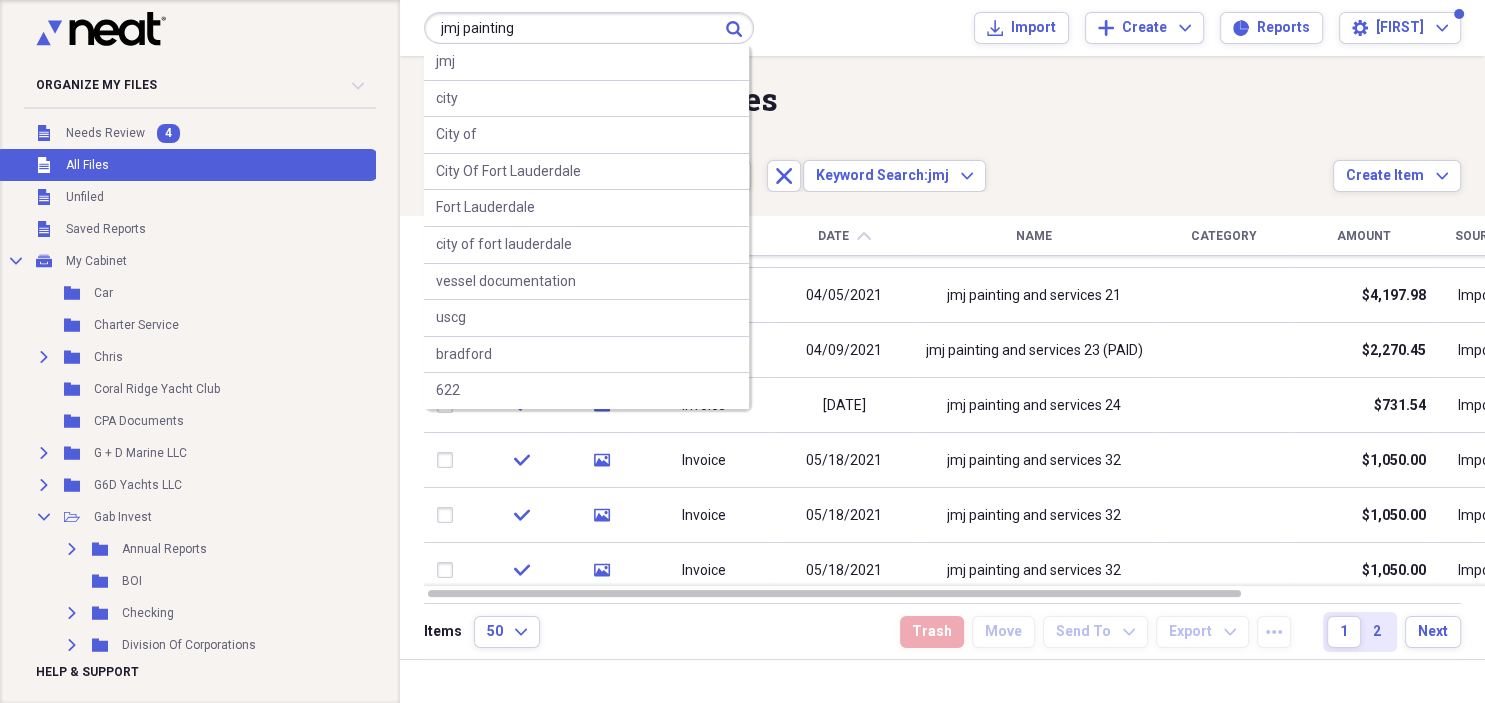 type on "jmj painting" 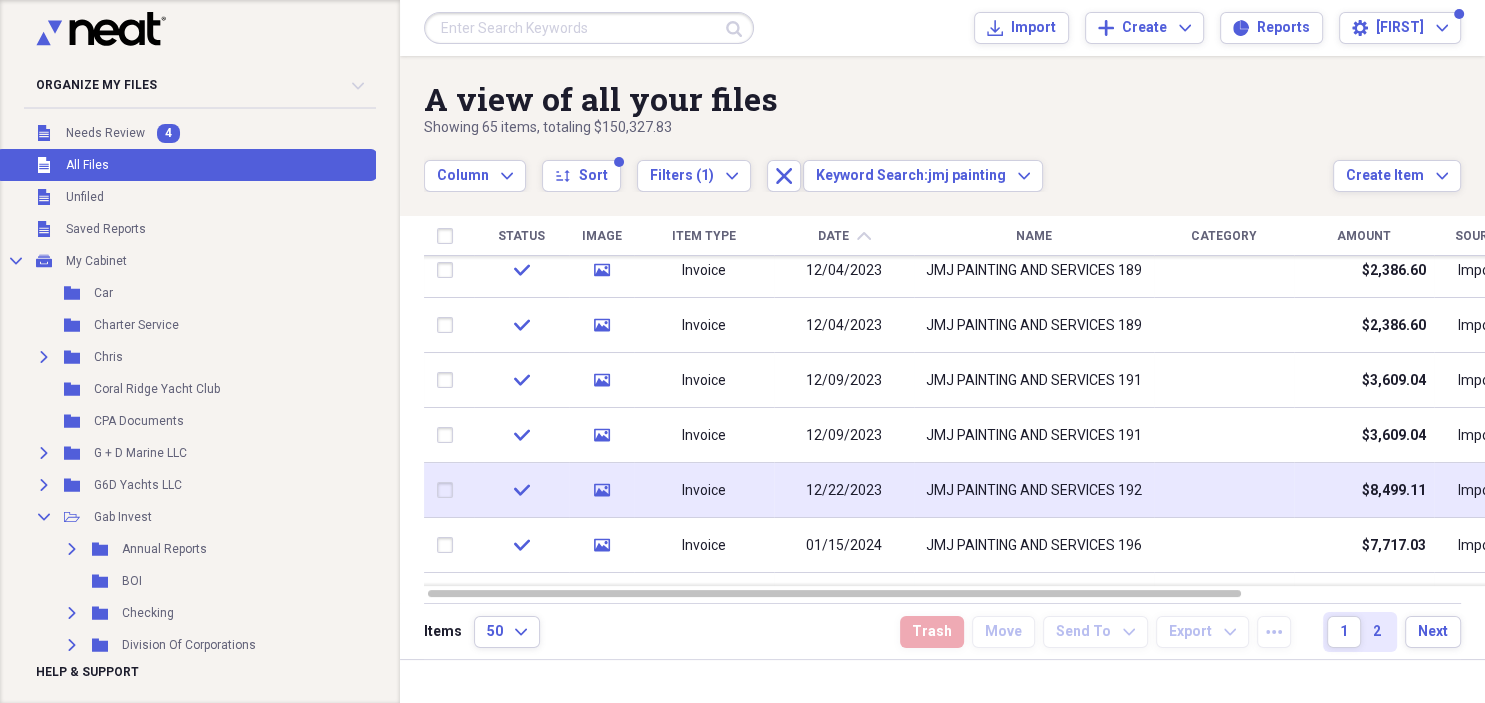 click on "JMJ PAINTING AND SERVICES 192" at bounding box center (1034, 491) 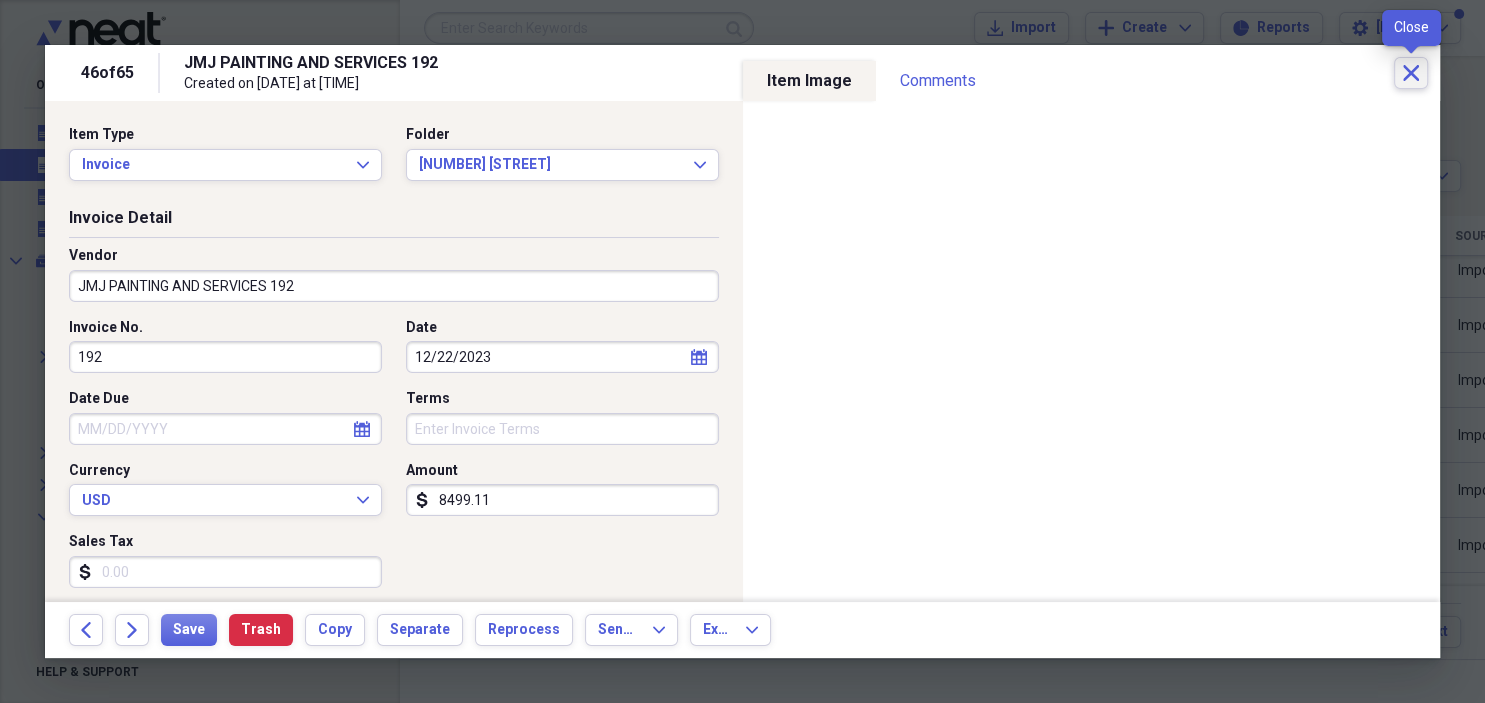 click on "Close" at bounding box center [1411, 73] 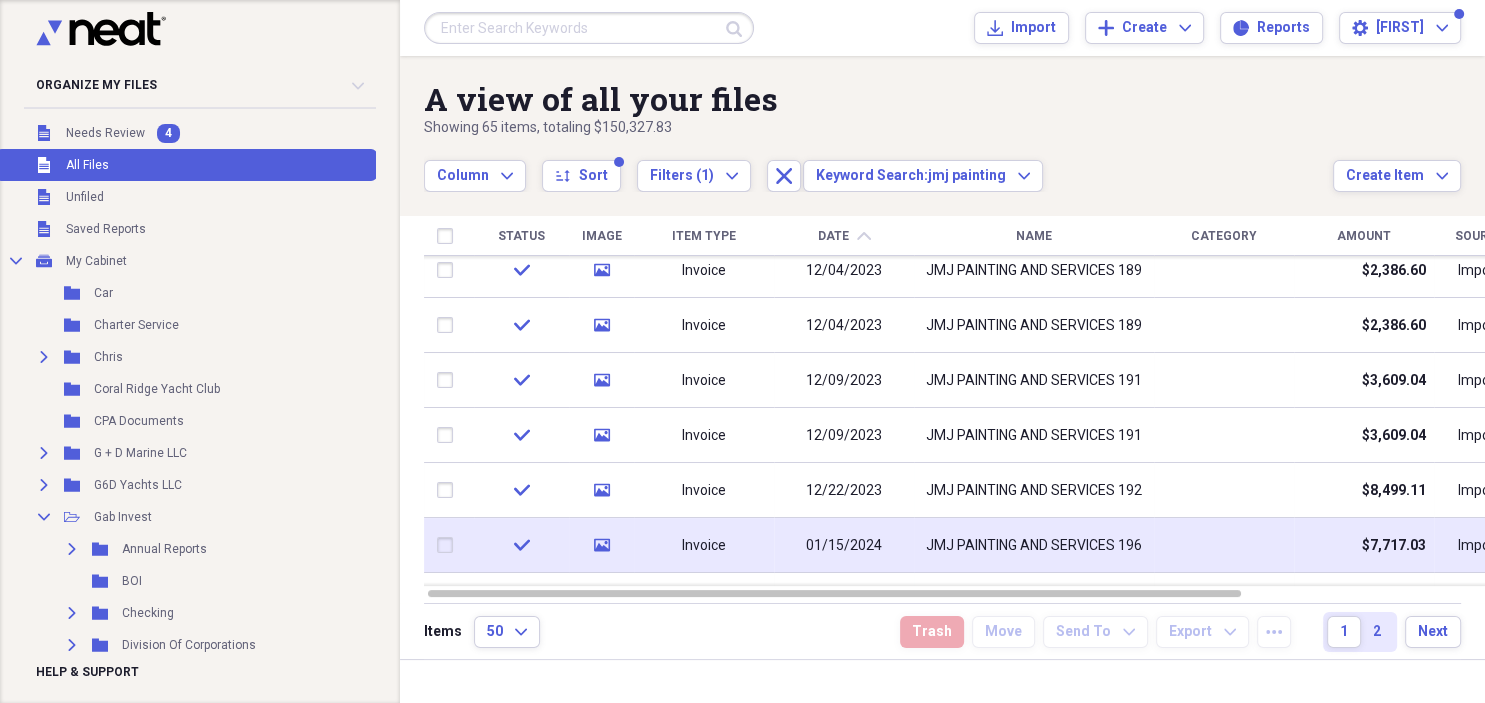 click on "JMJ PAINTING AND SERVICES 196" at bounding box center [1034, 546] 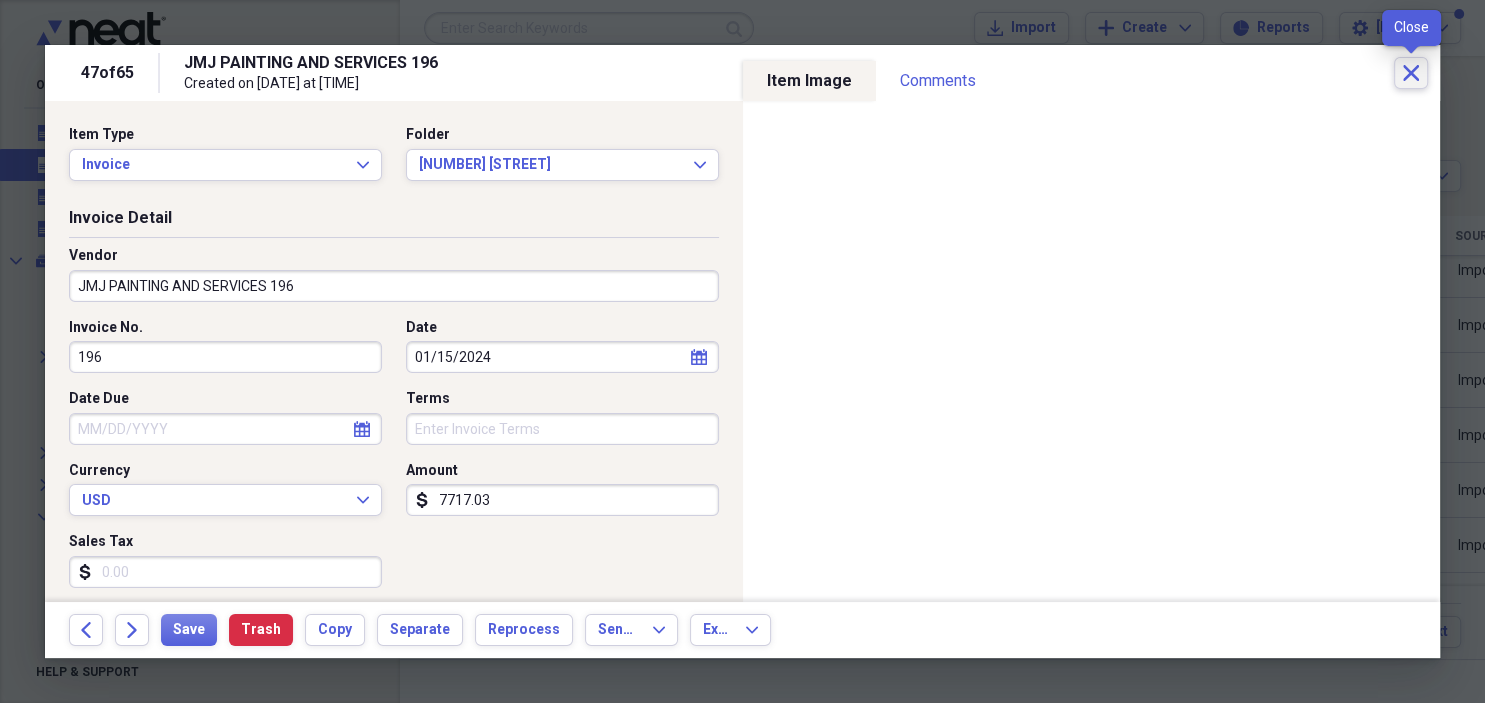 click on "Close" 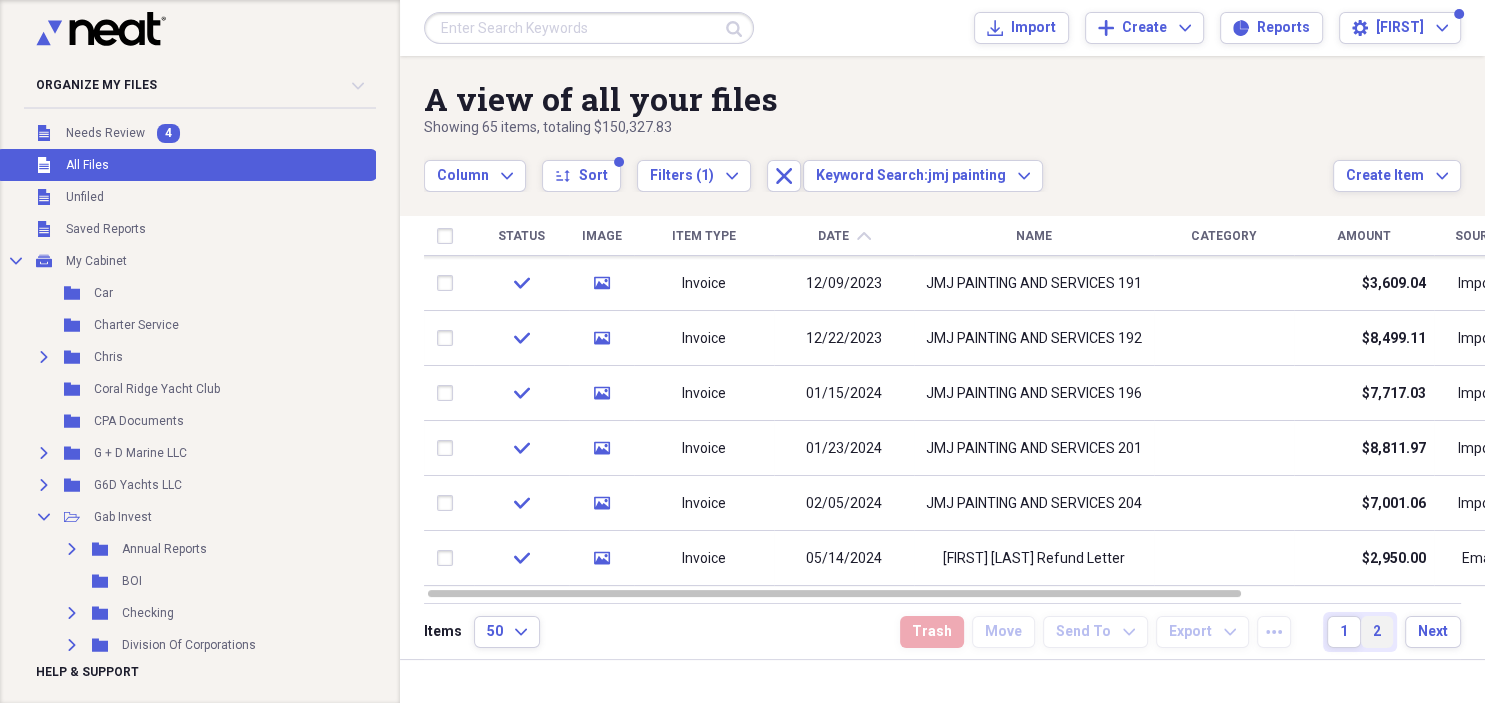 click on "2" at bounding box center (1377, 632) 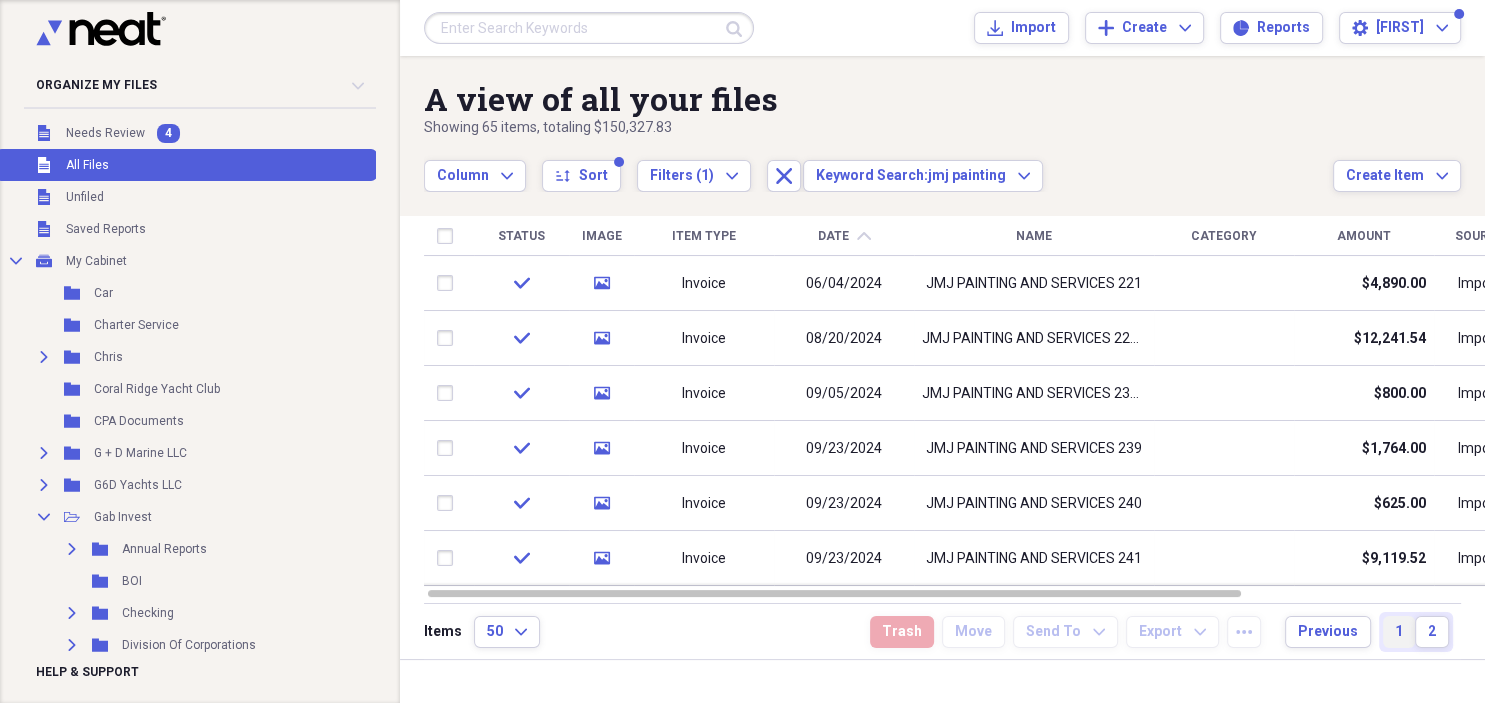 click on "1" at bounding box center [1399, 632] 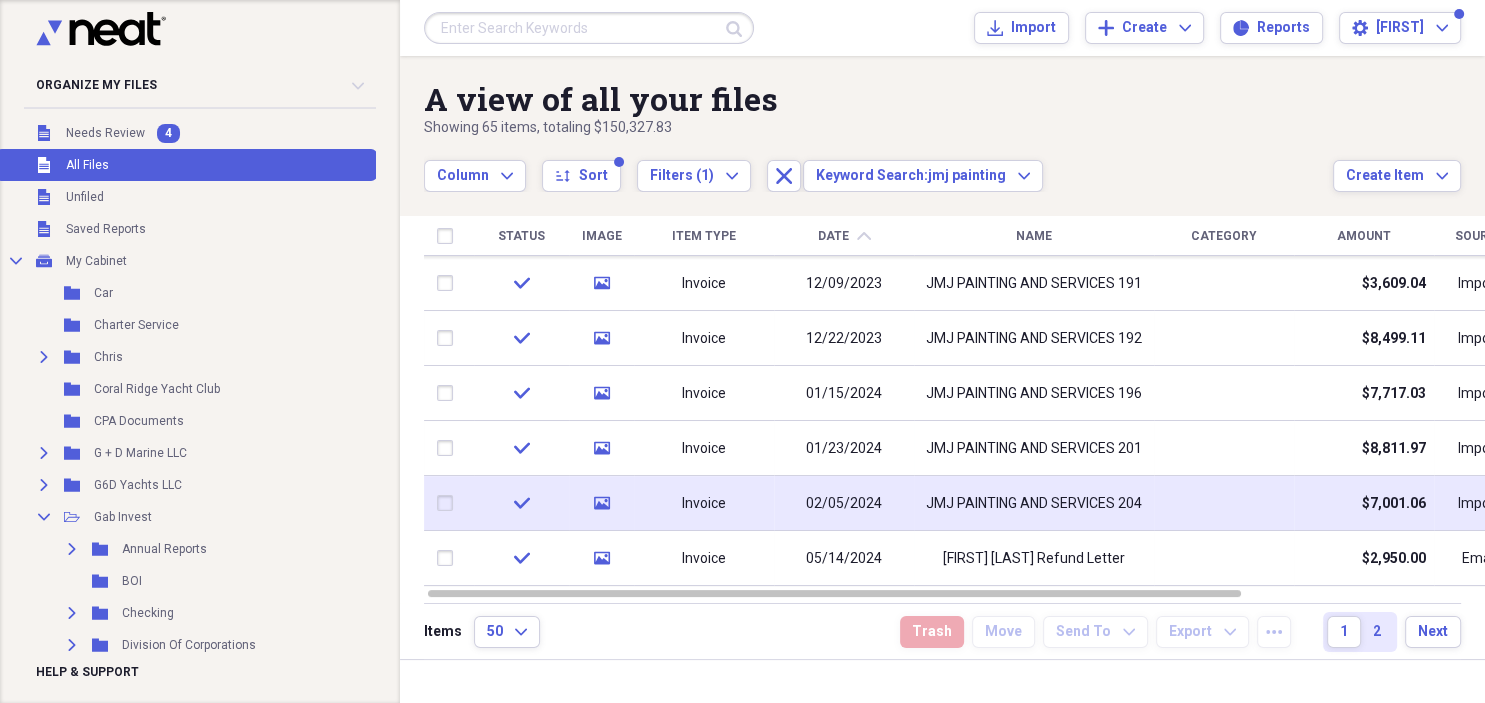 click on "JMJ PAINTING AND SERVICES 204" at bounding box center [1034, 504] 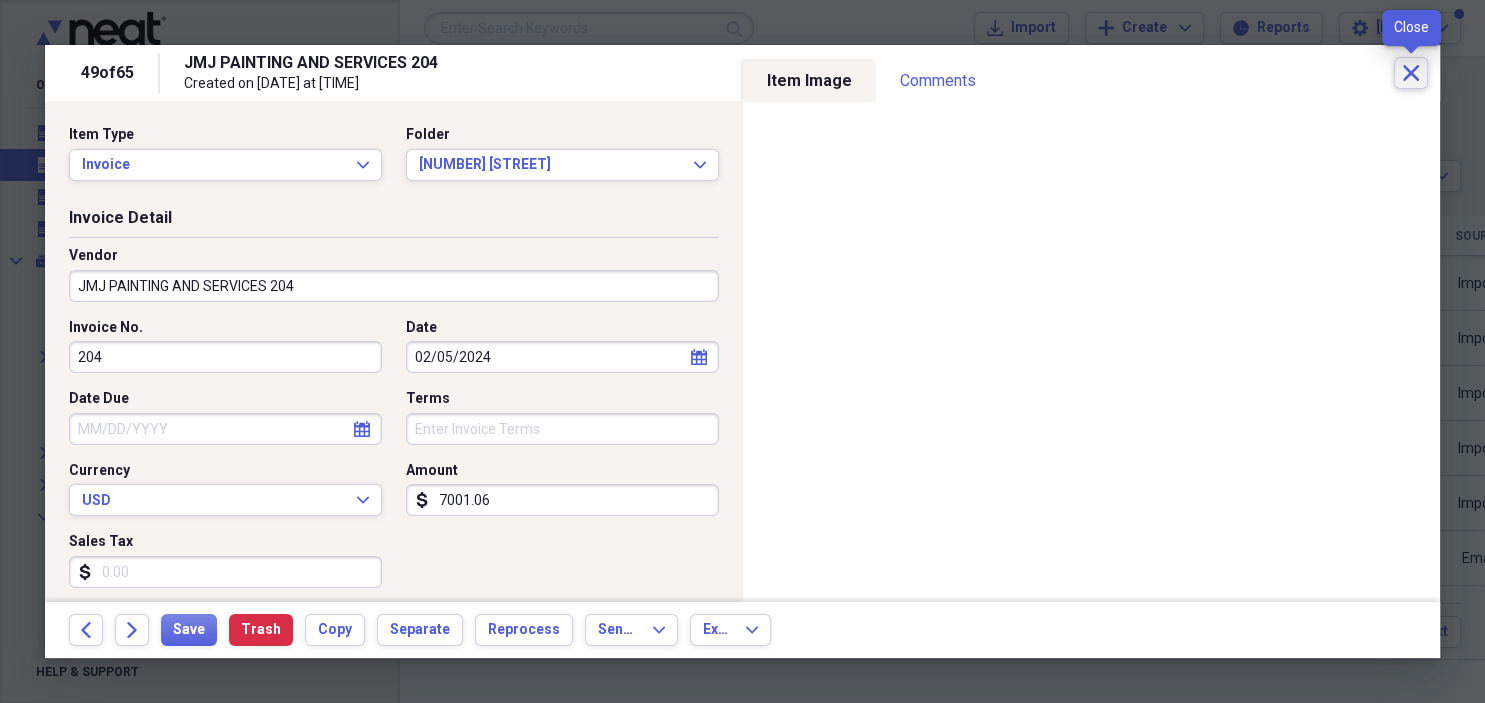 click on "Close" 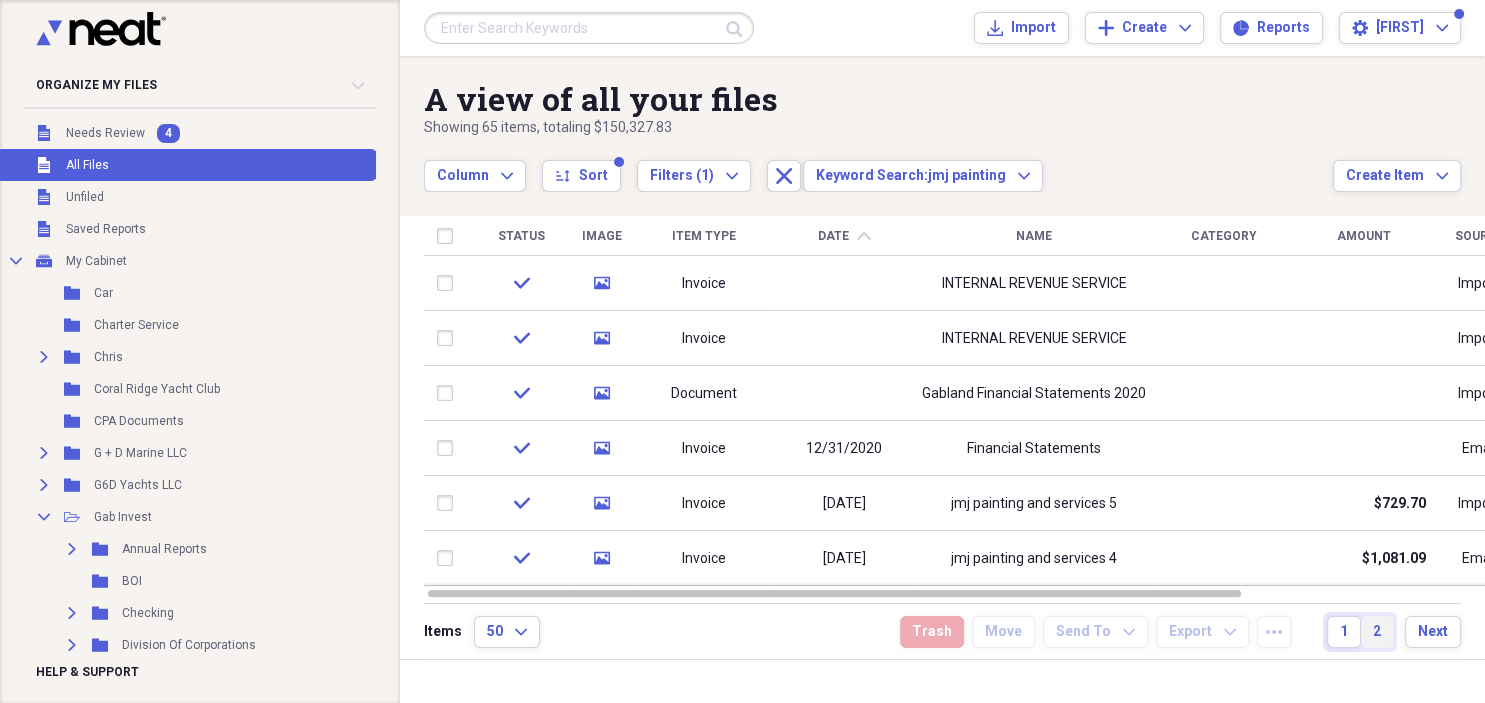 click on "2" at bounding box center (1377, 632) 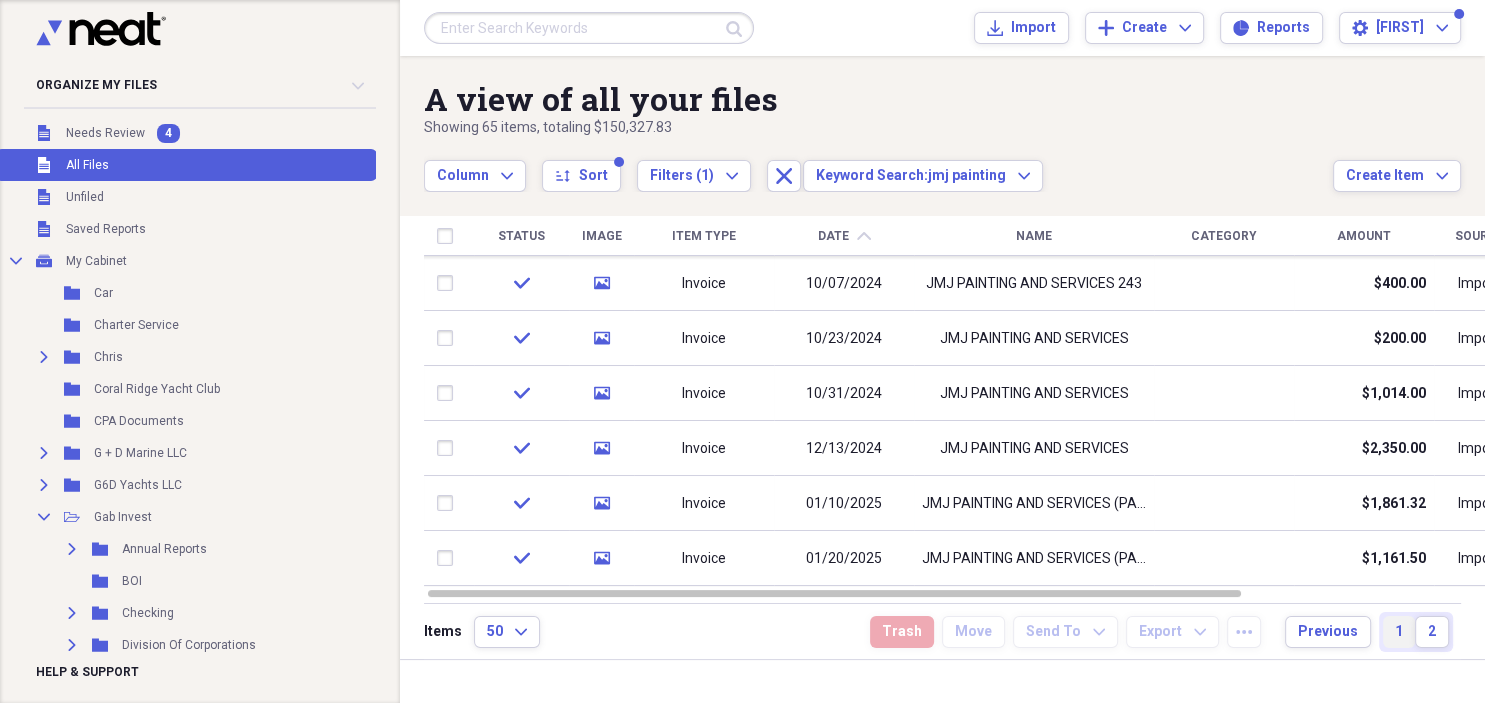 click on "1" at bounding box center [1399, 632] 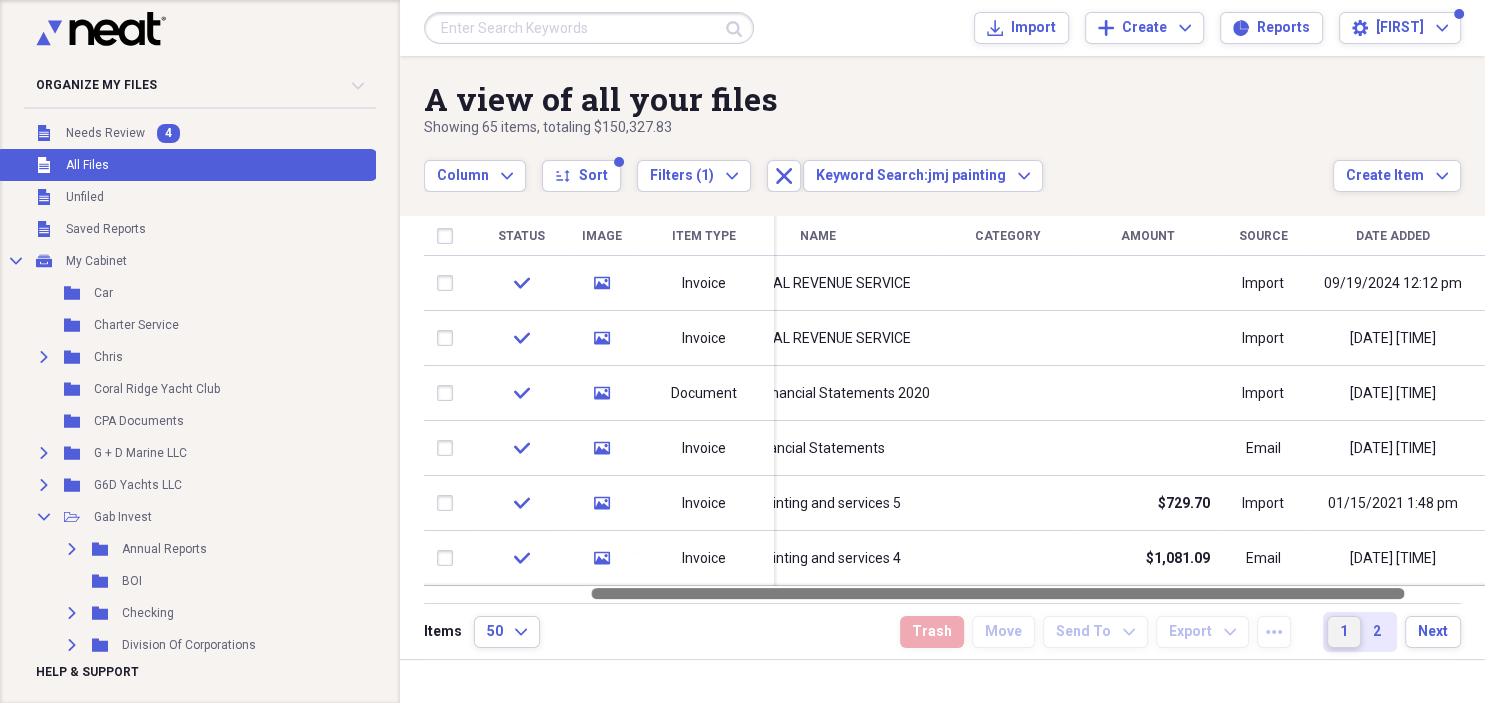 drag, startPoint x: 955, startPoint y: 594, endPoint x: 1118, endPoint y: 586, distance: 163.1962 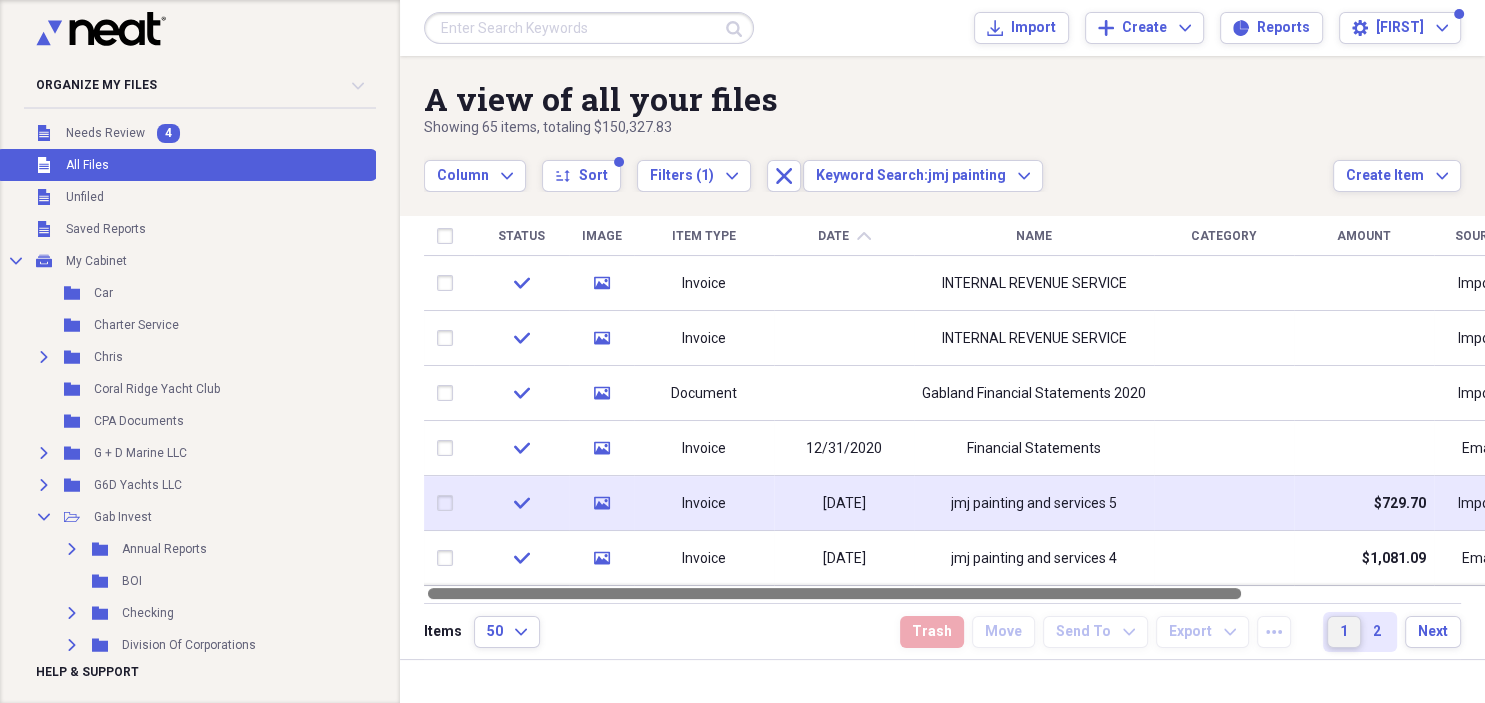 drag, startPoint x: 938, startPoint y: 596, endPoint x: 832, endPoint y: 511, distance: 135.87126 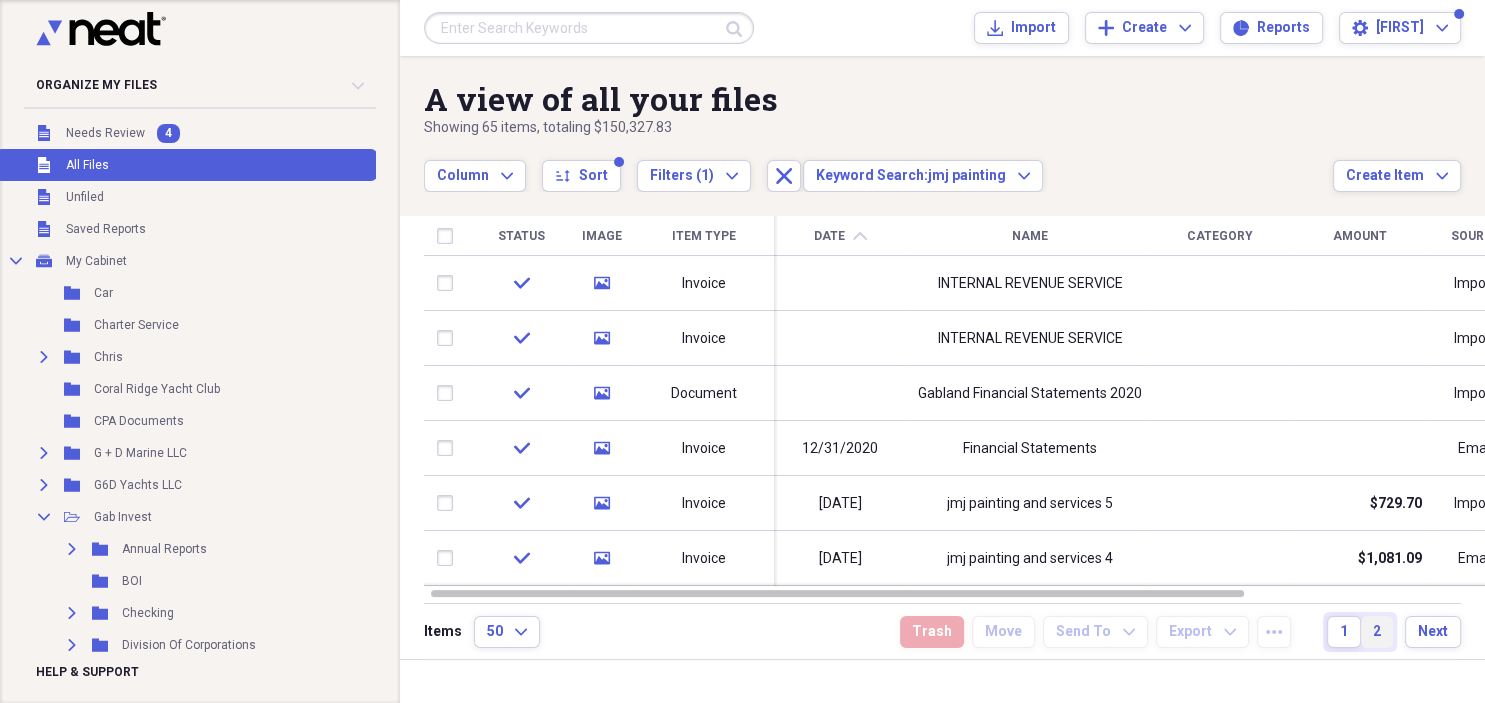 click on "2" at bounding box center (1377, 632) 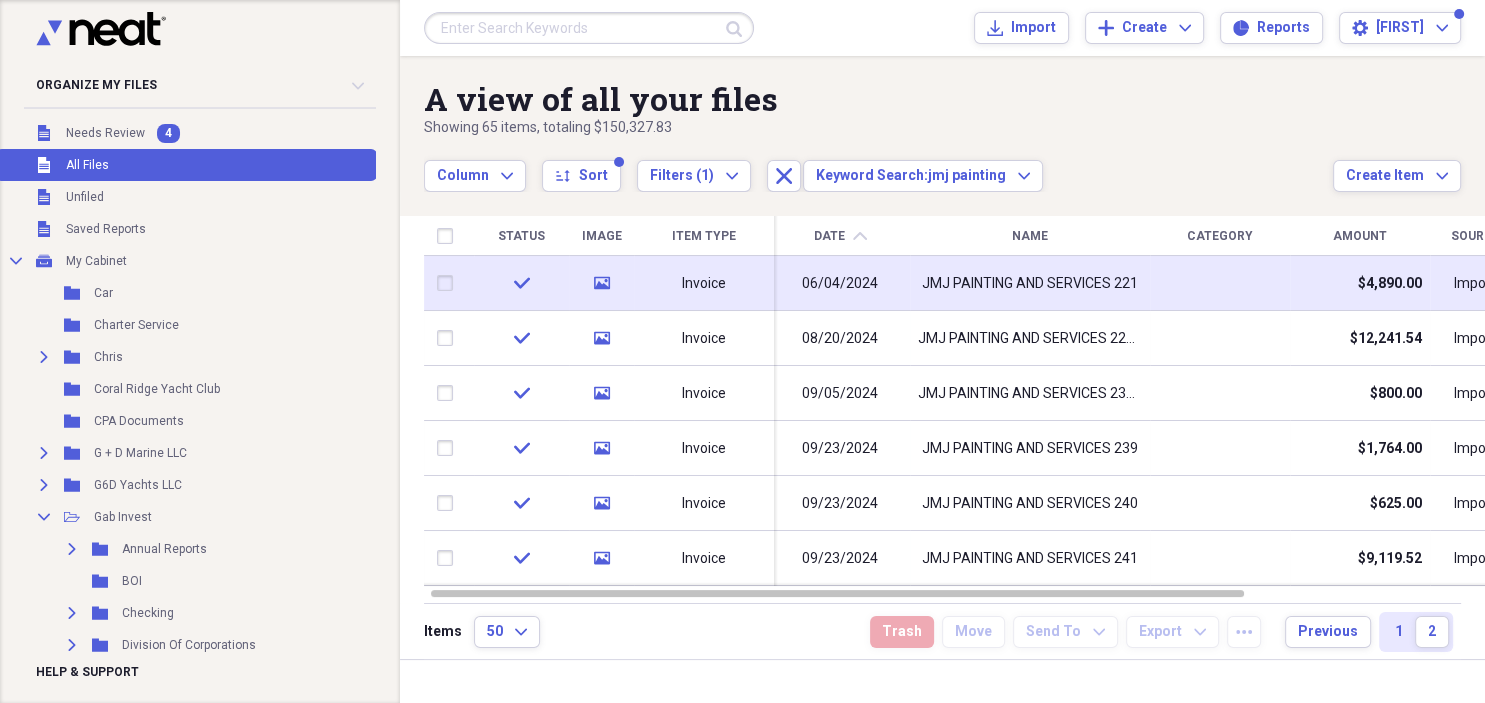 click on "JMJ PAINTING AND SERVICES 221" at bounding box center (1030, 284) 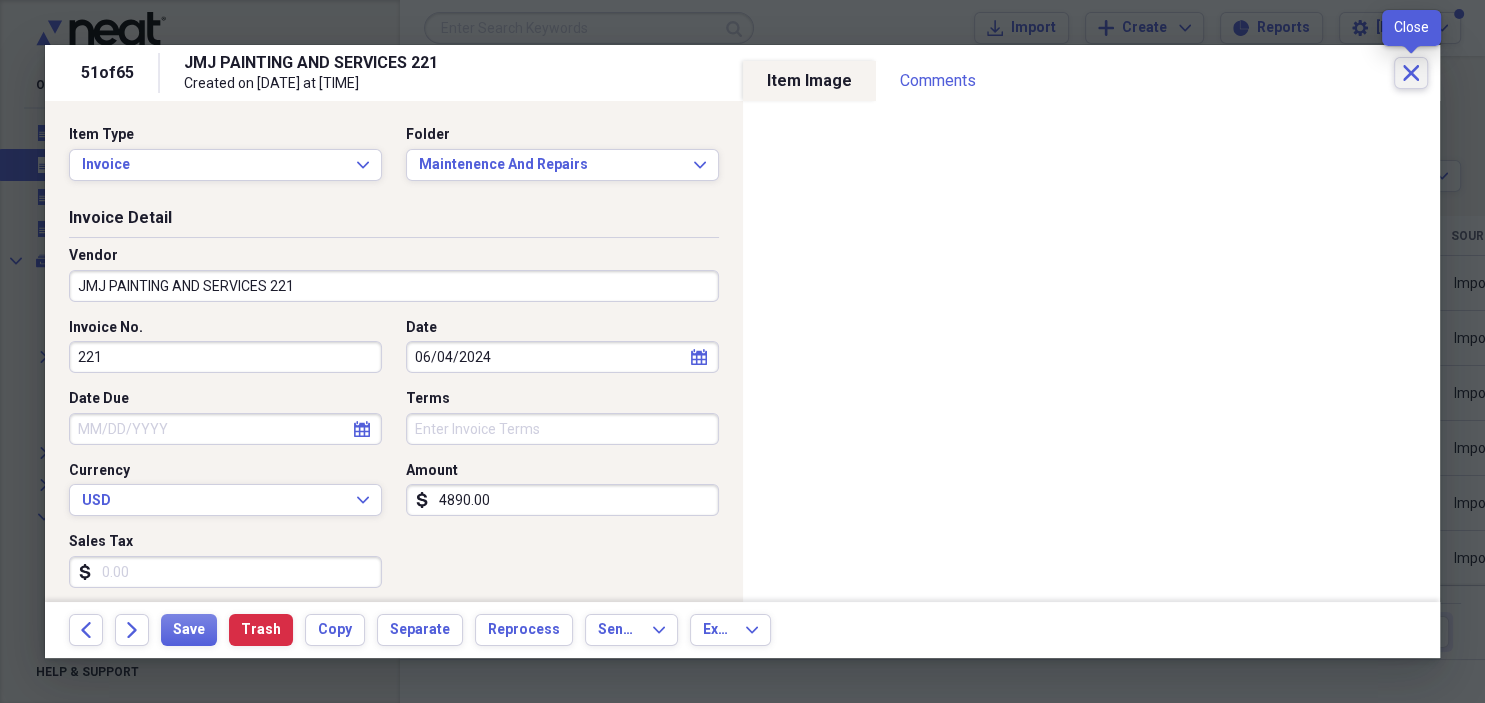 click on "Close" 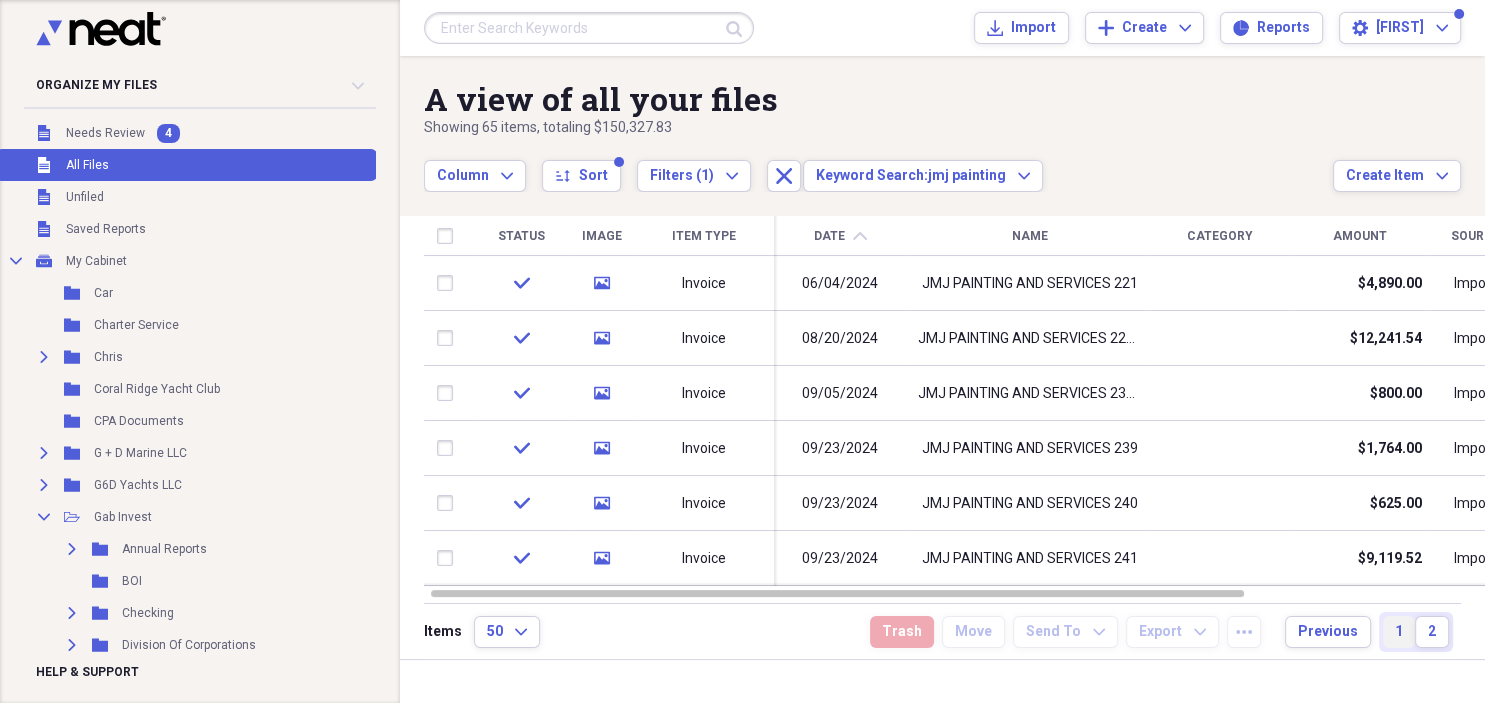 click on "1" at bounding box center [1399, 632] 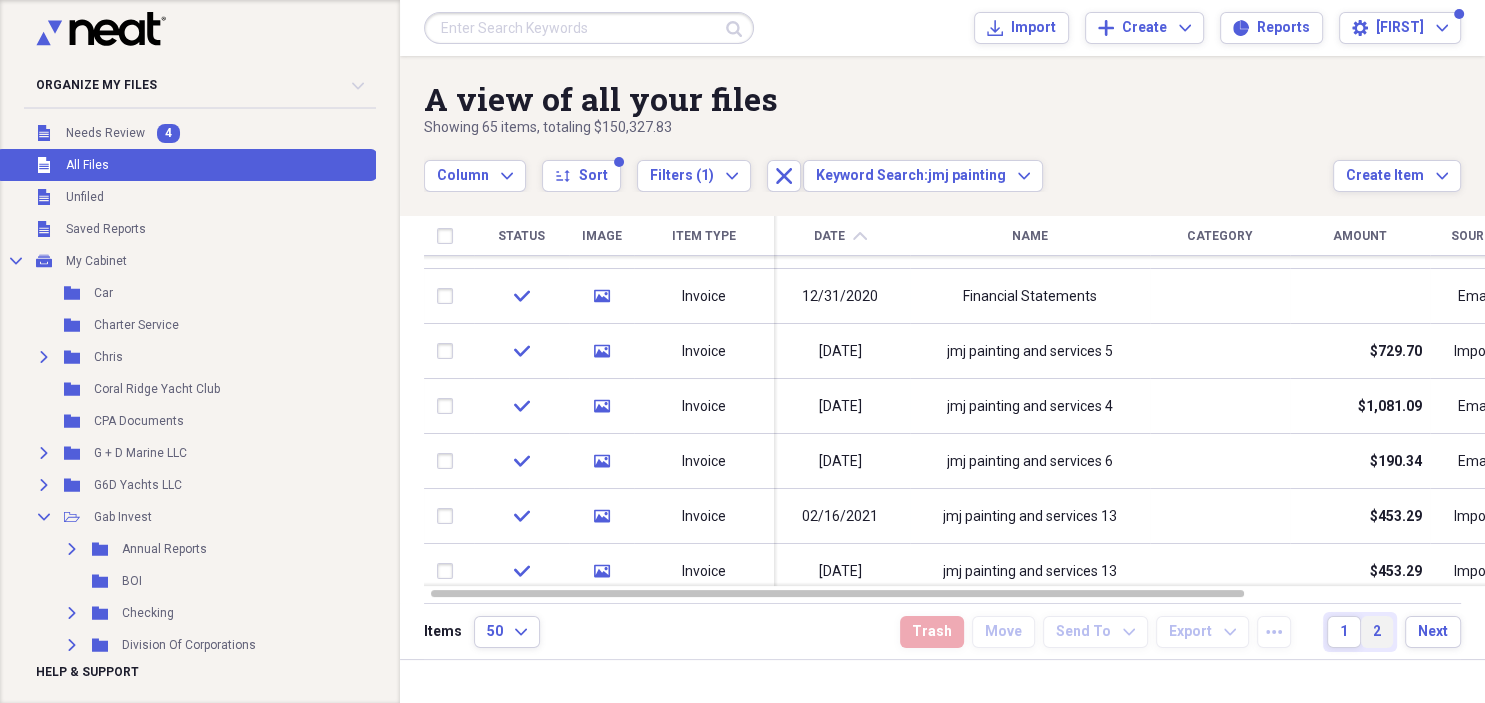 click on "2" at bounding box center [1377, 632] 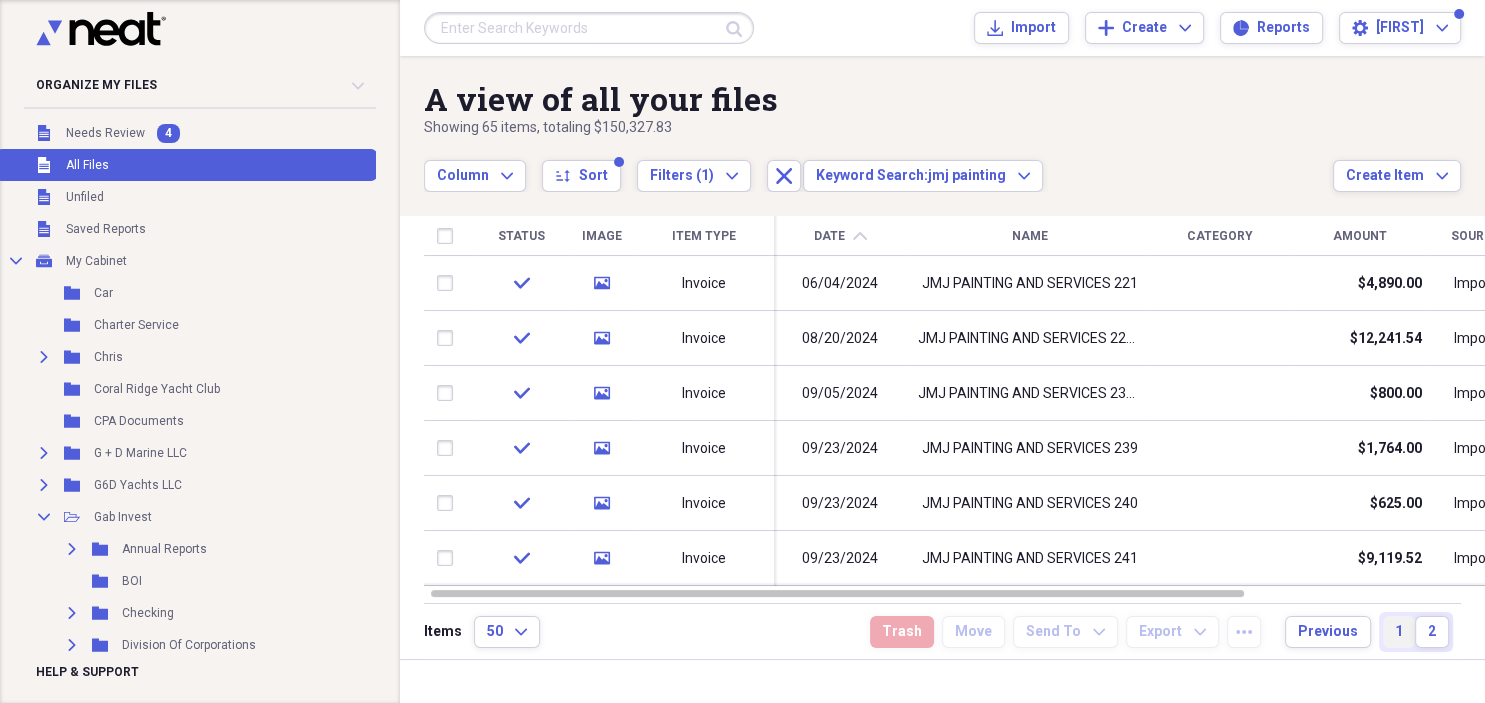 click on "1" at bounding box center [1399, 632] 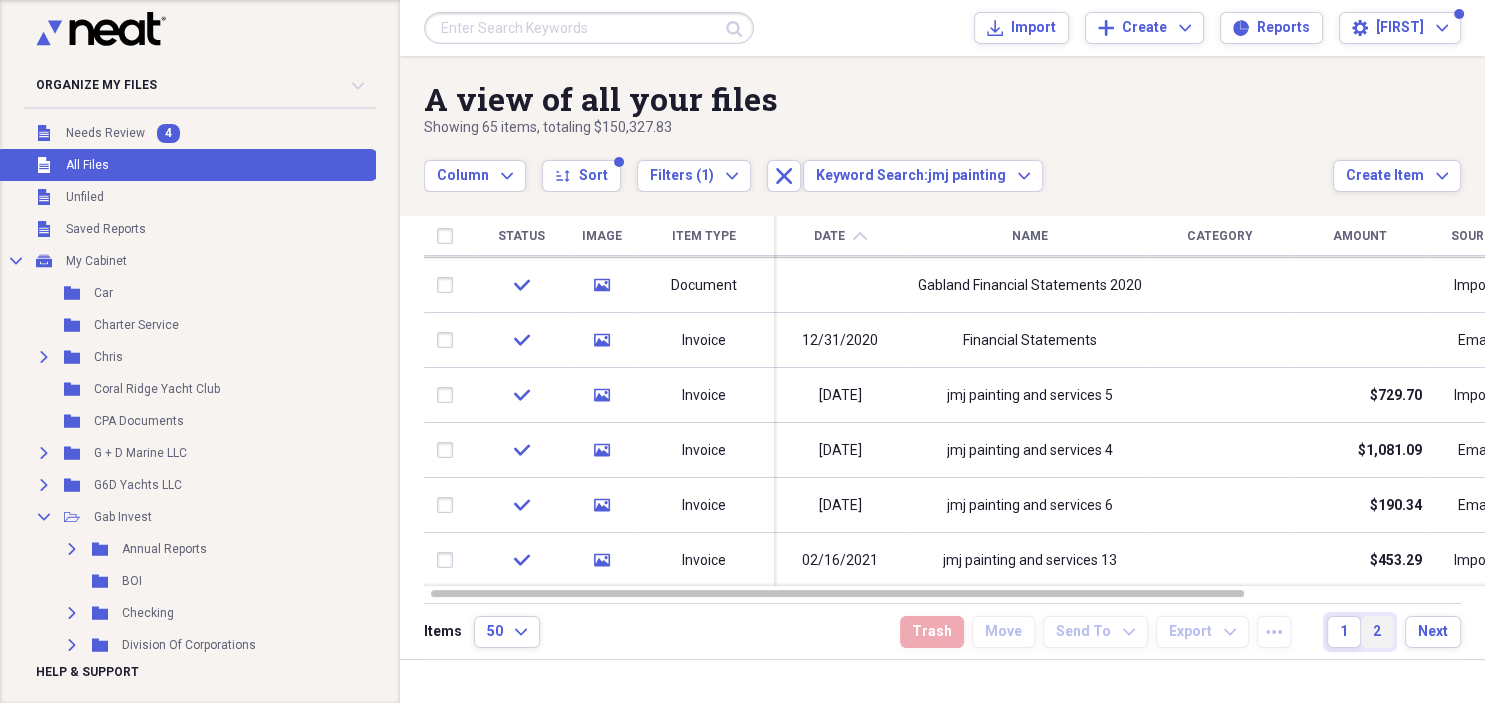 click on "2" at bounding box center [1377, 632] 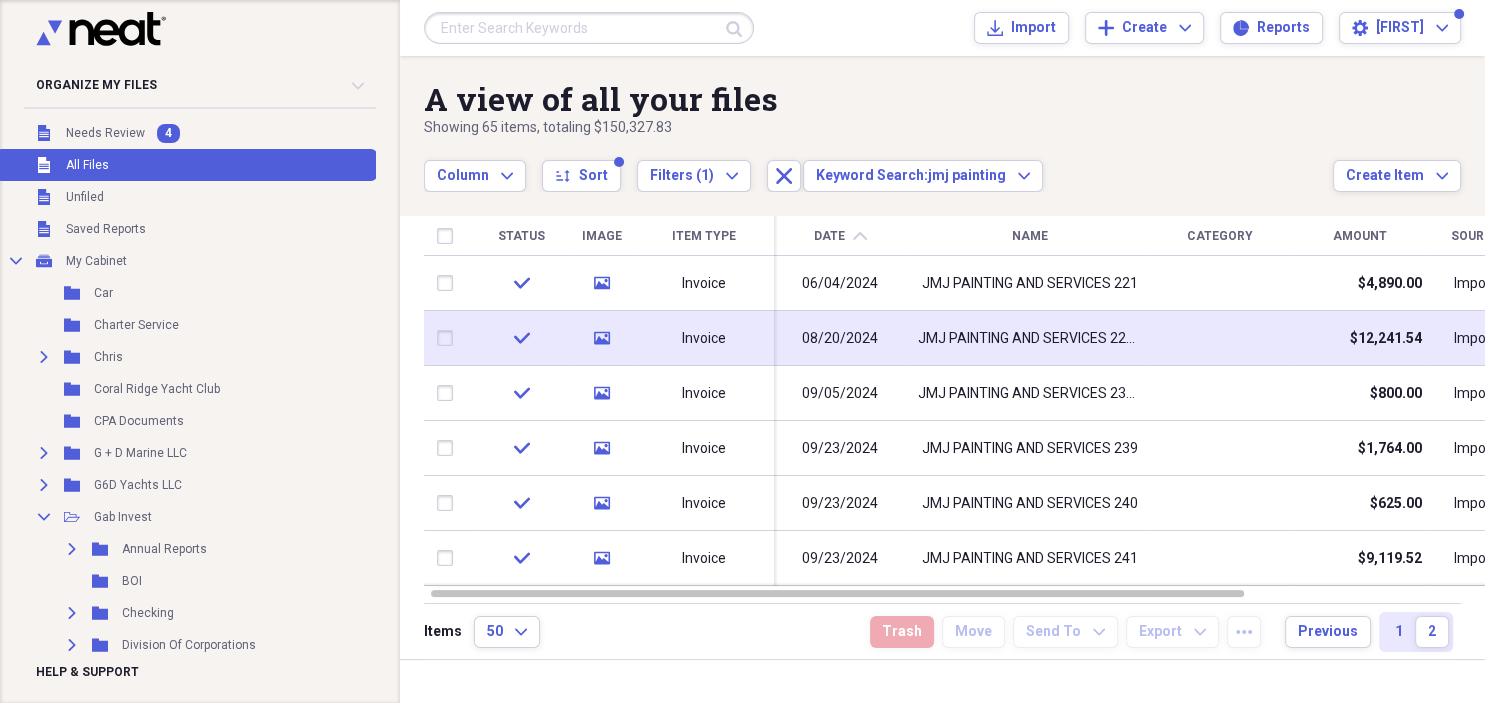 click on "JMJ PAINTING AND SERVICES 229 (PAID)" at bounding box center [1030, 339] 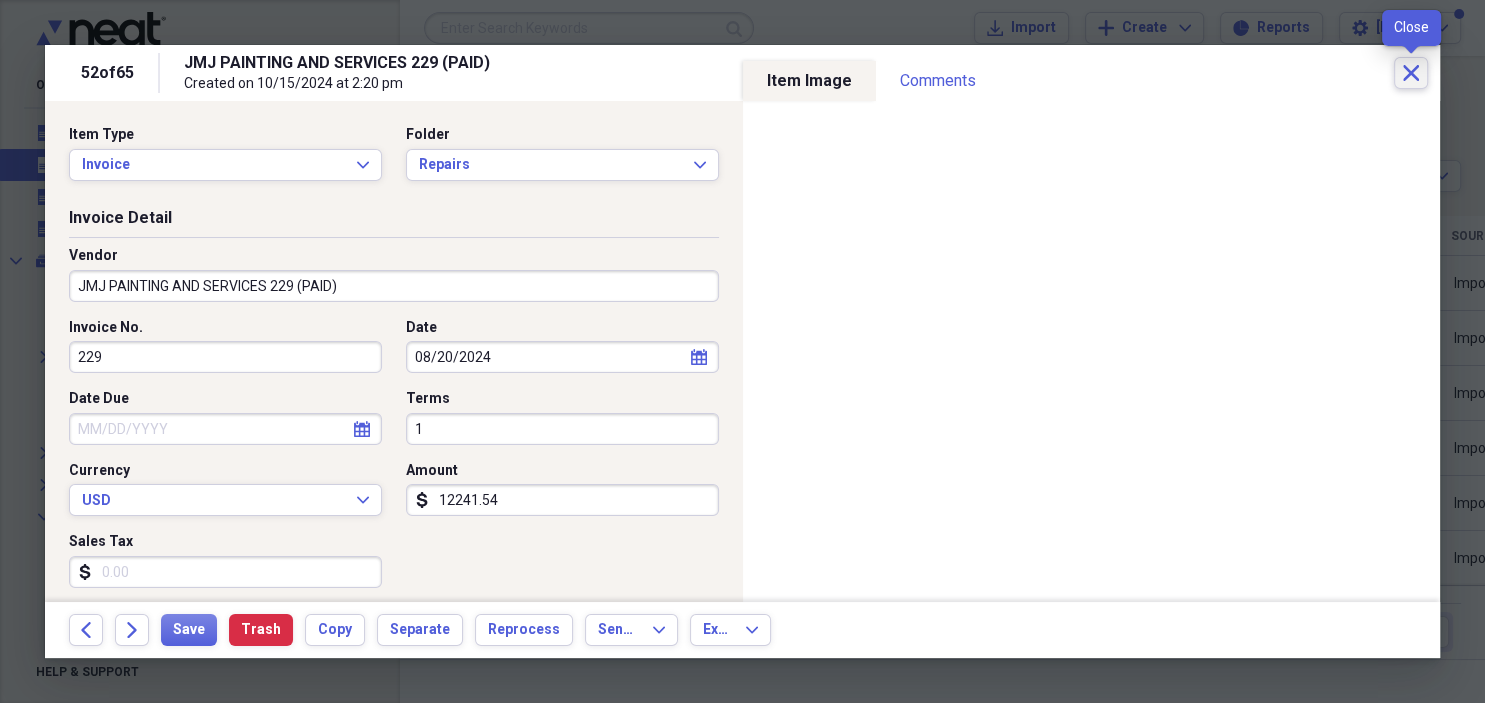 click 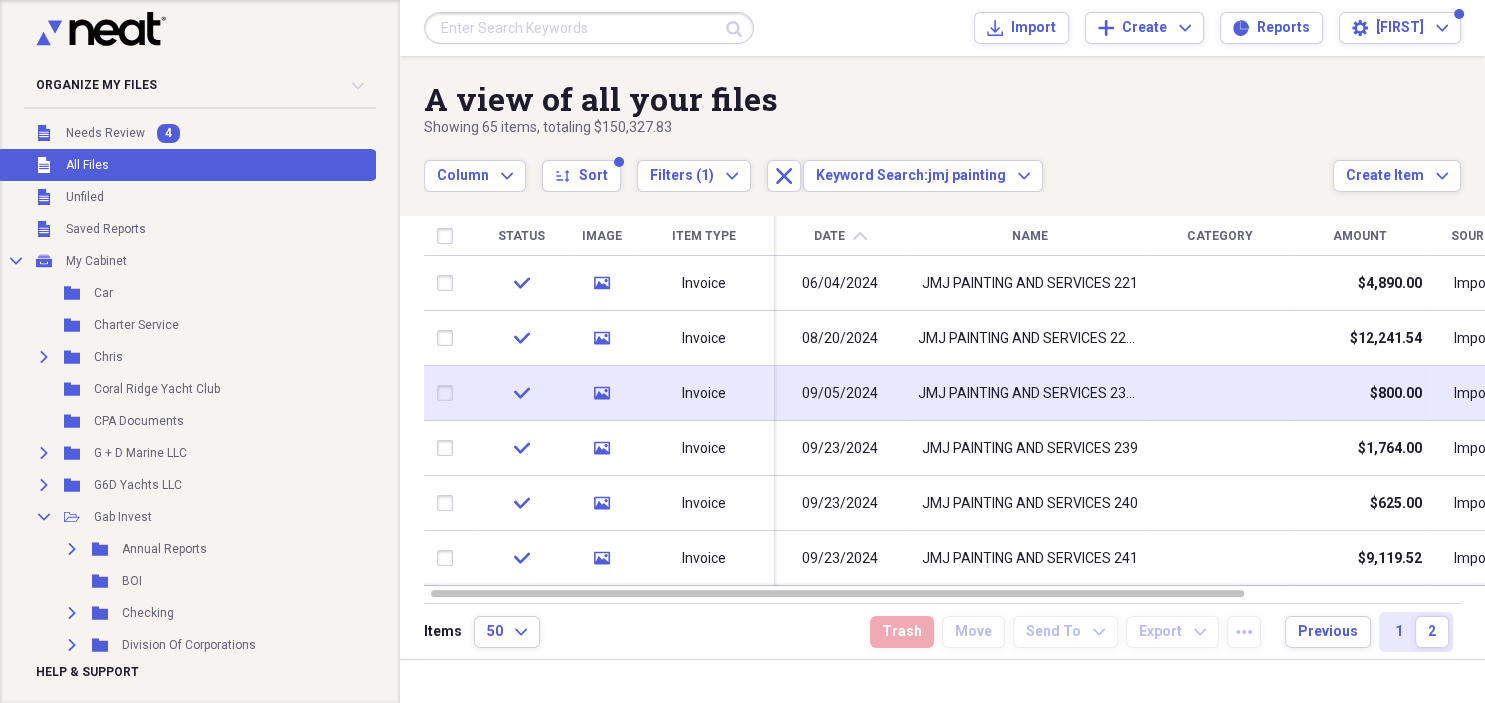 click on "JMJ PAINTING AND SERVICES 233 (PAID)" at bounding box center (1030, 394) 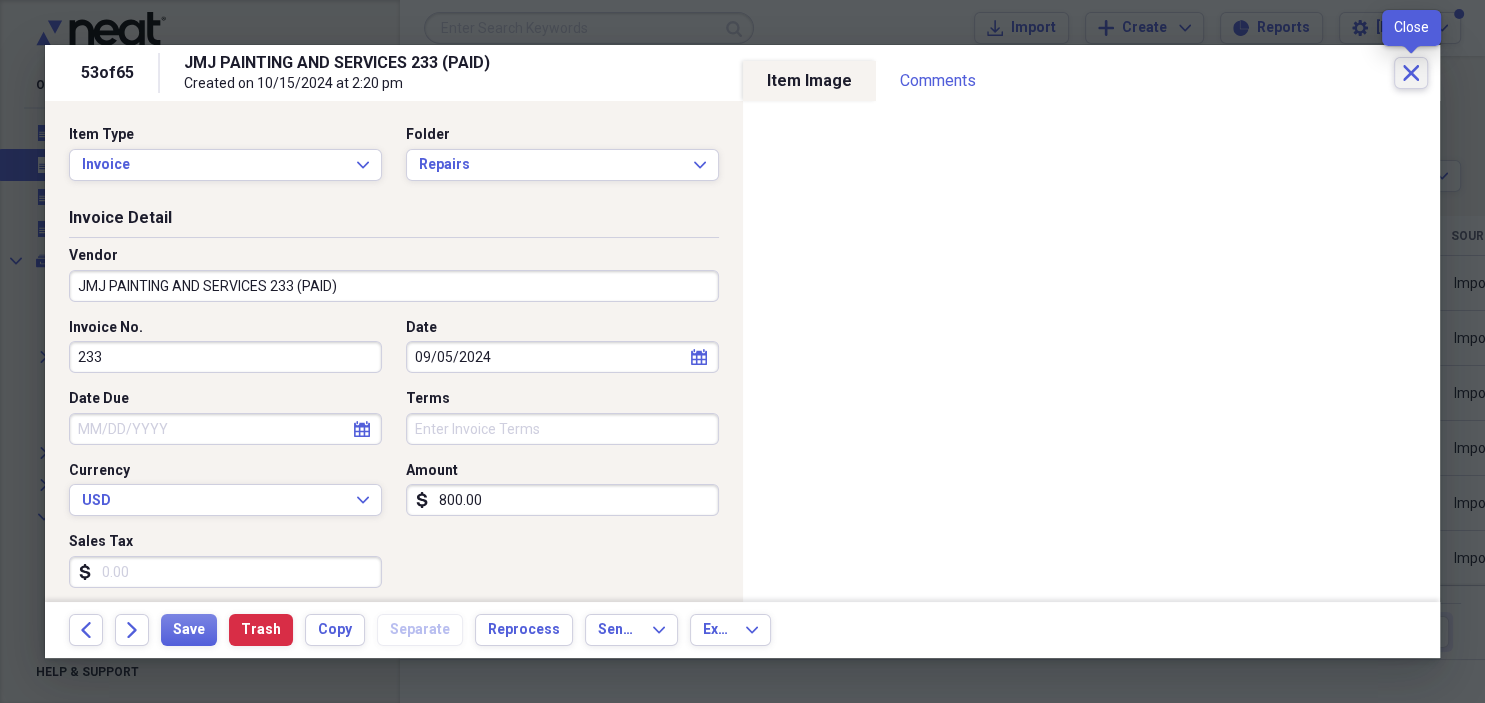 click on "Close" at bounding box center [1411, 73] 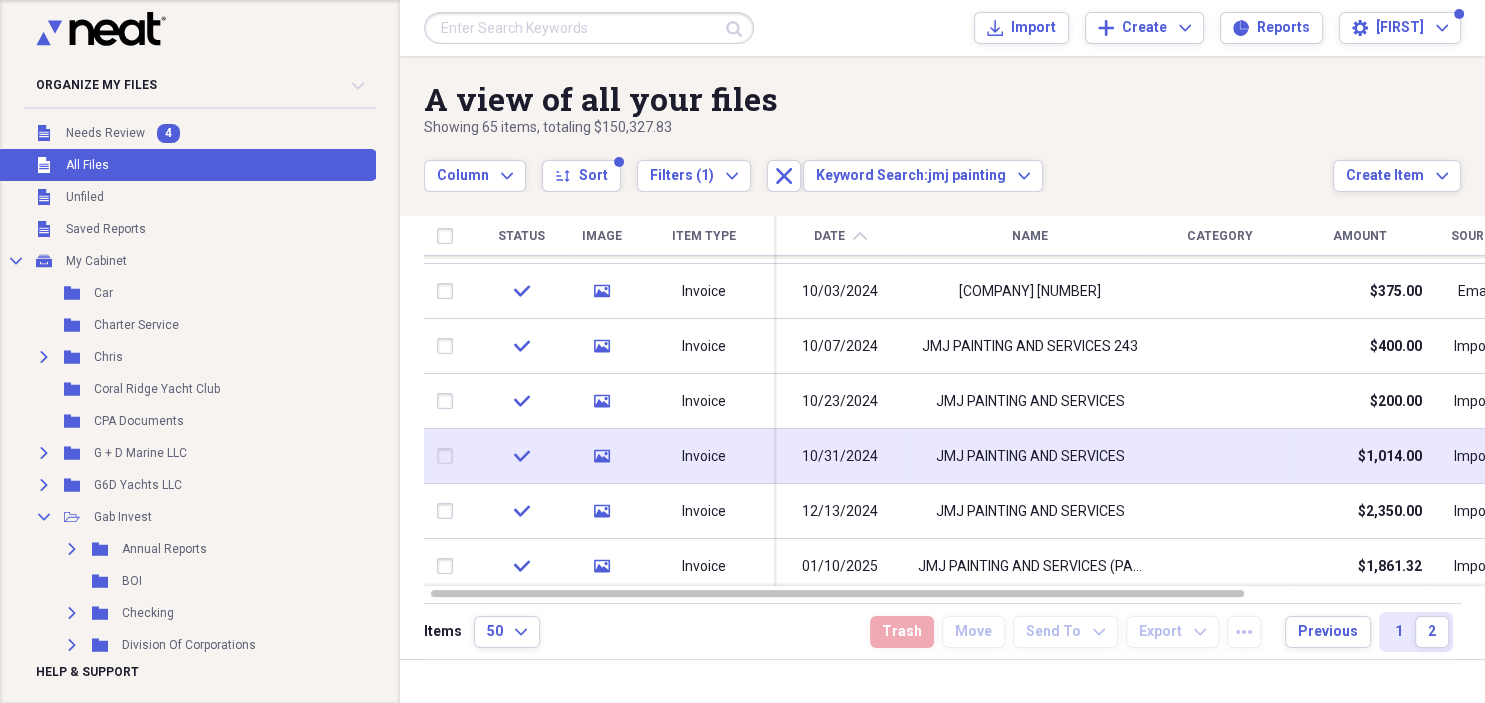 click on "JMJ PAINTING AND SERVICES" at bounding box center (1030, 457) 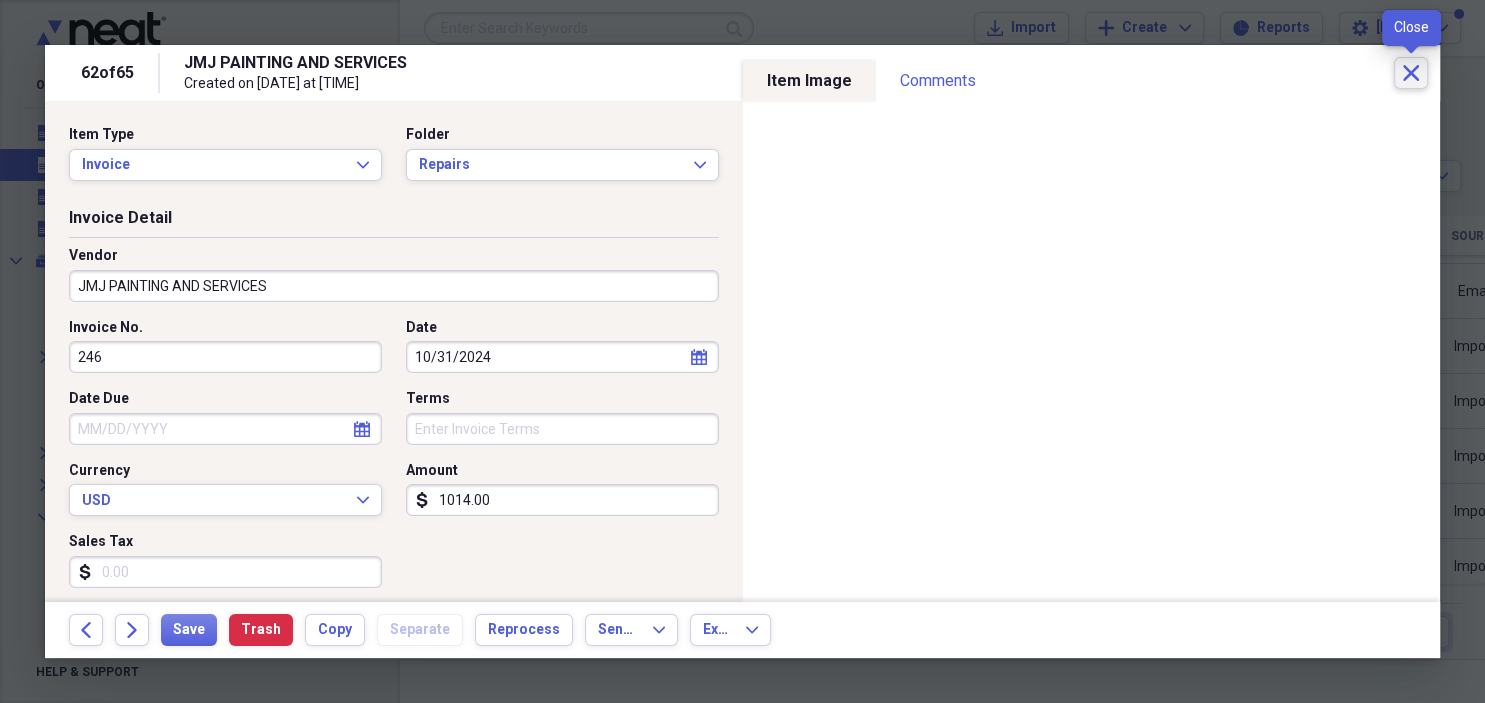 click 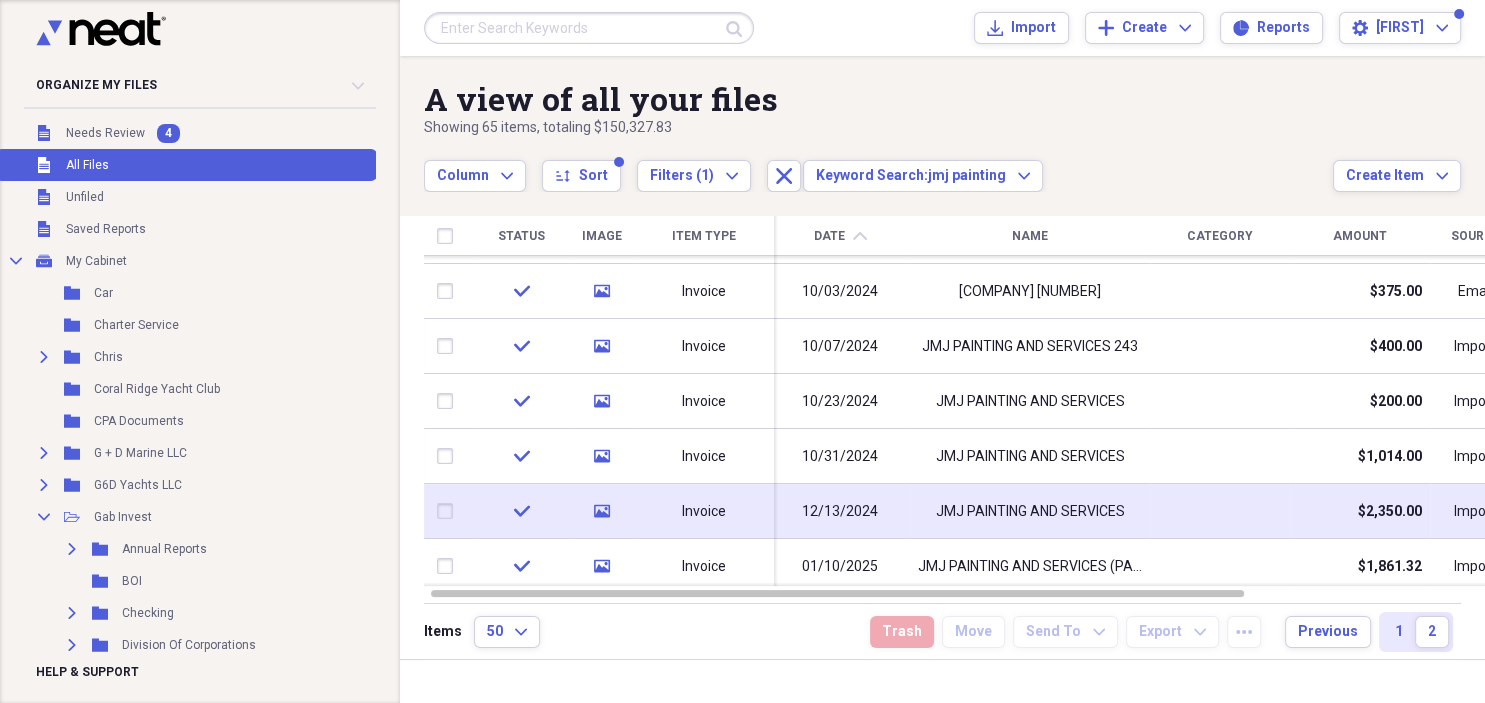 click on "JMJ PAINTING AND SERVICES" at bounding box center (1030, 512) 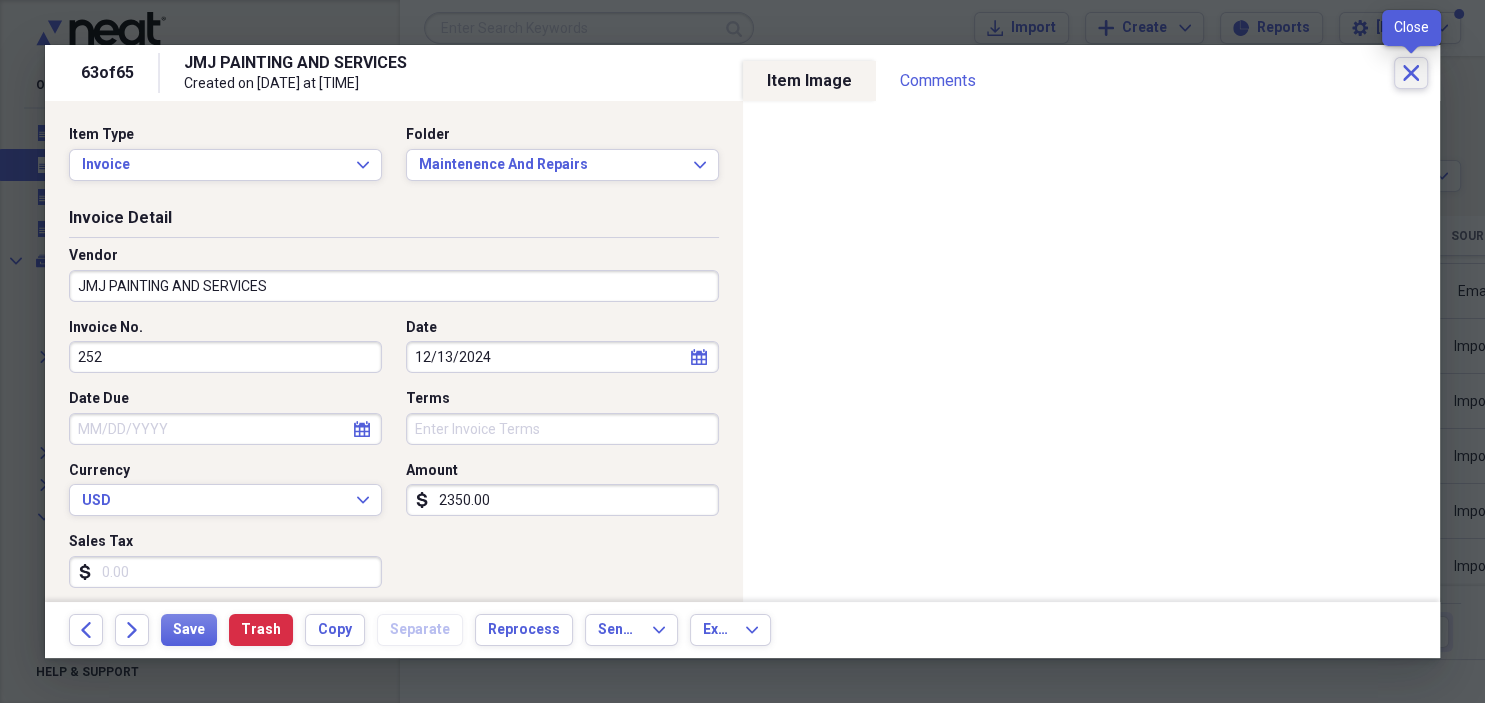 click 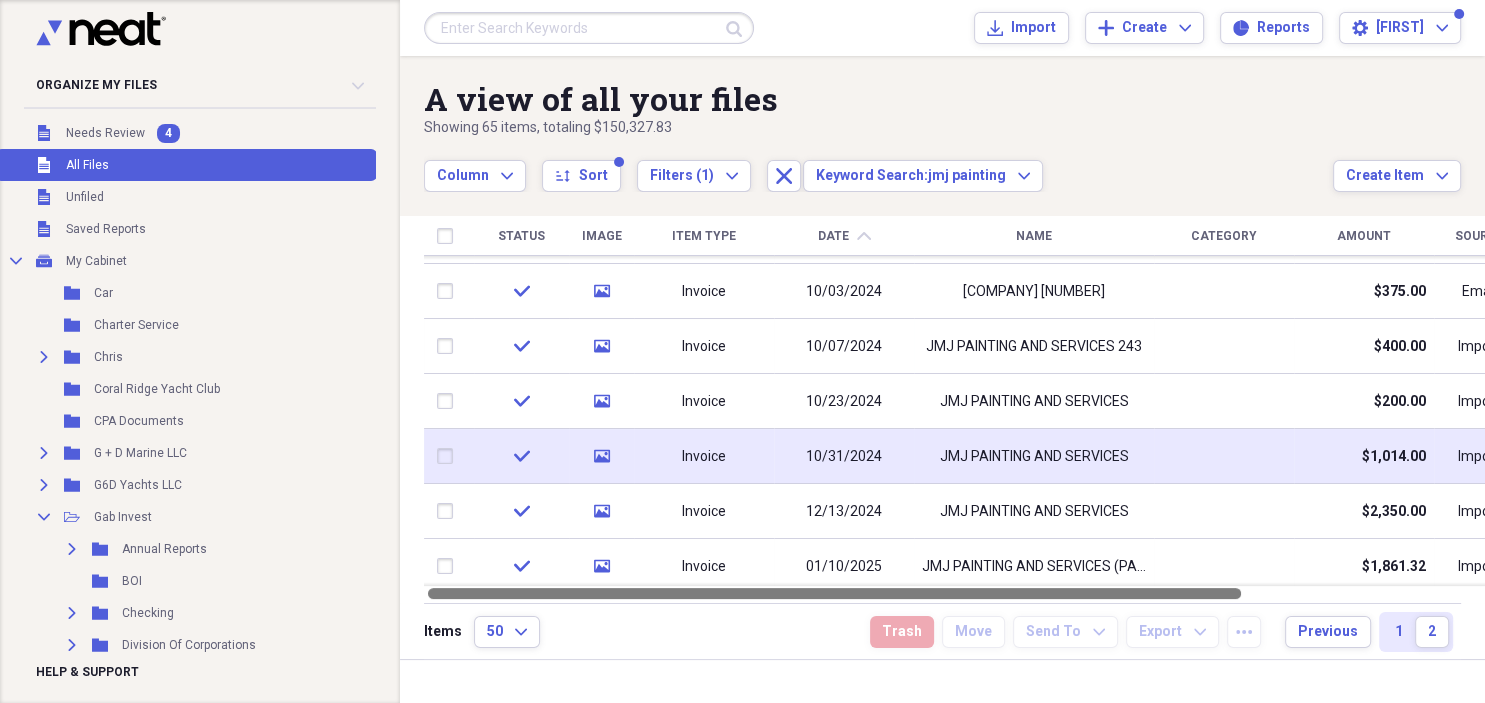 drag, startPoint x: 803, startPoint y: 595, endPoint x: 994, endPoint y: 442, distance: 244.72433 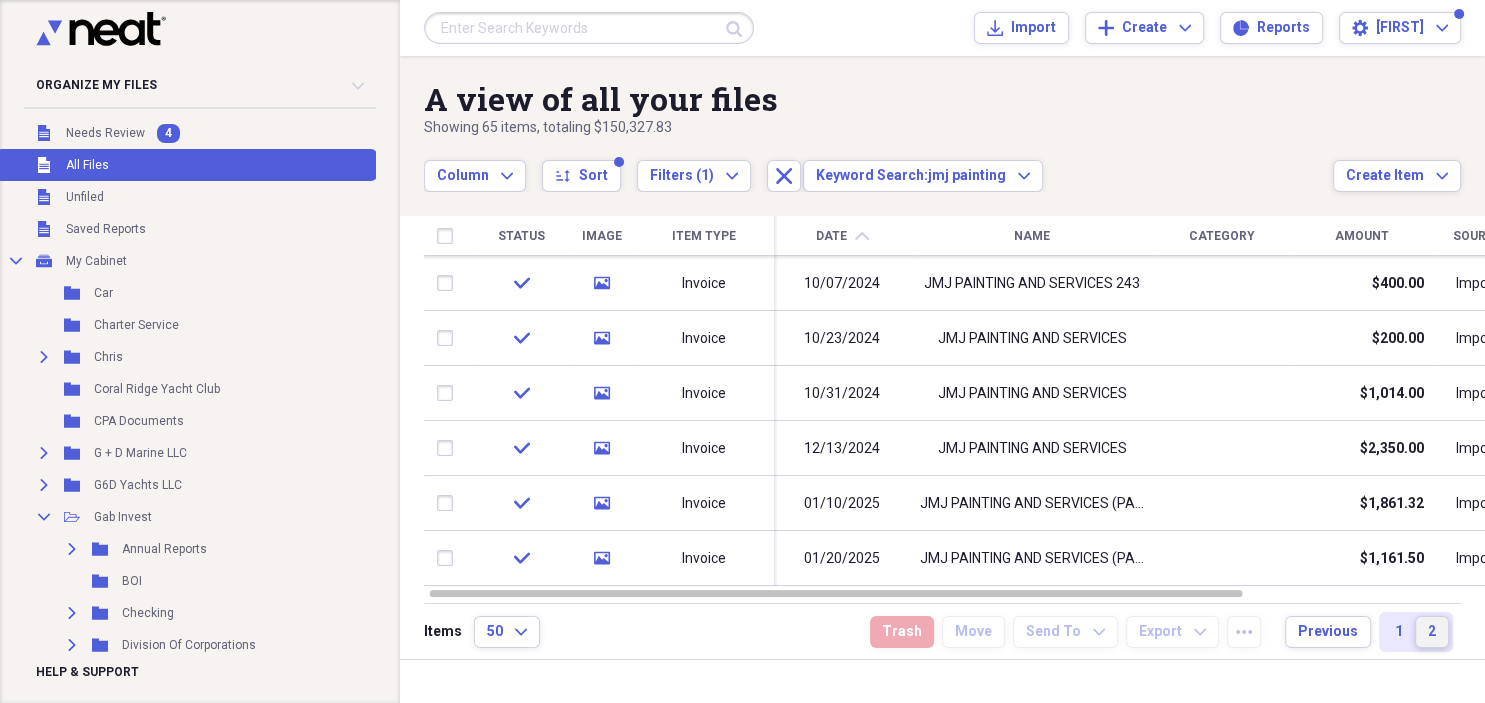 click on "1" at bounding box center [1399, 632] 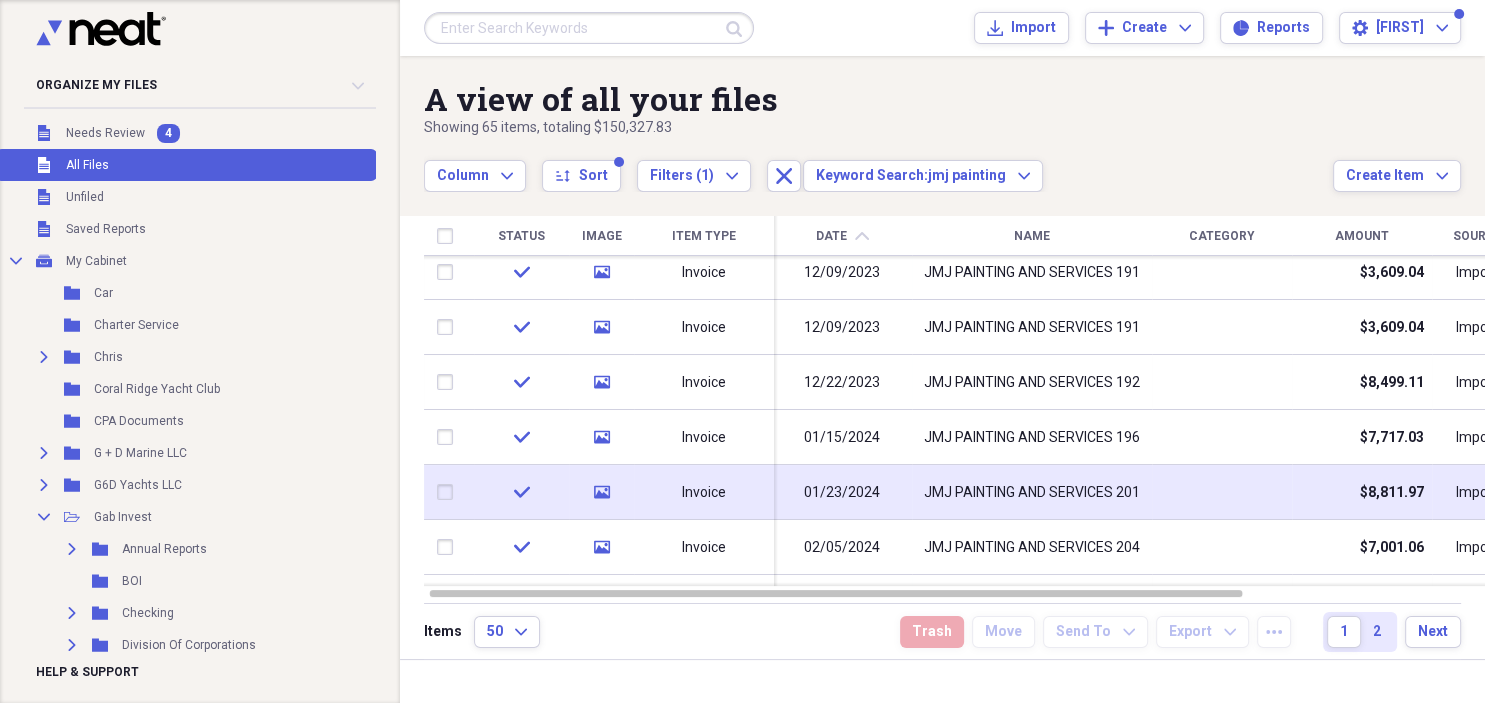 click on "JMJ PAINTING AND SERVICES 201" at bounding box center [1032, 493] 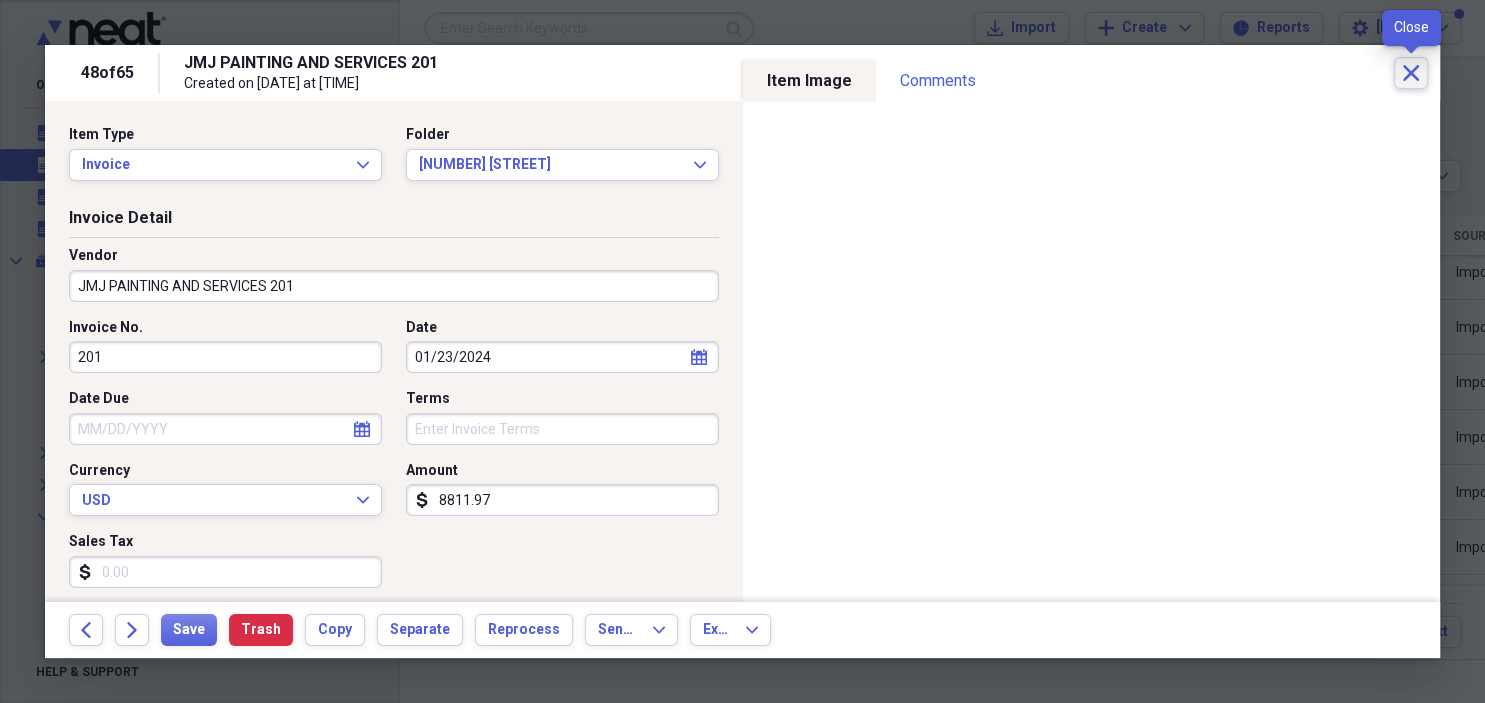 click 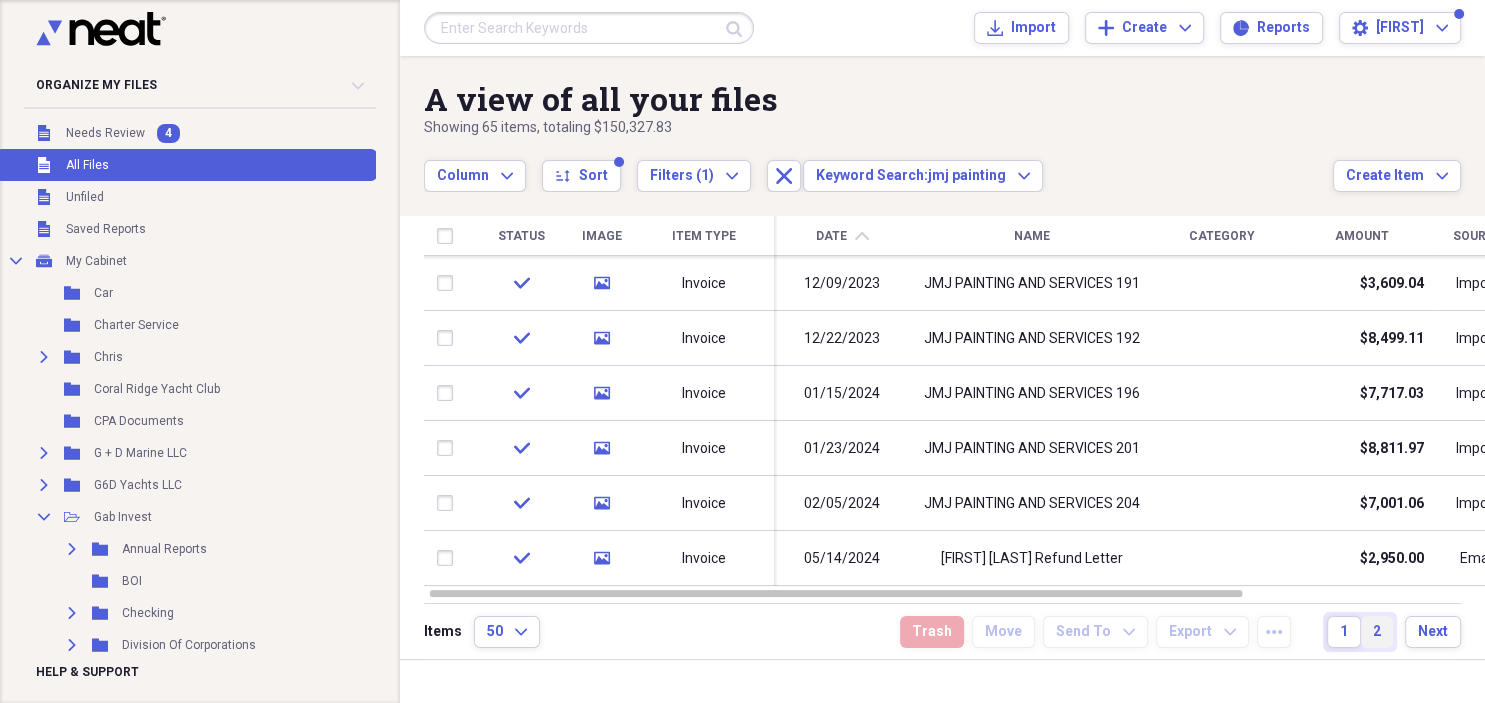 click on "2" at bounding box center [1377, 632] 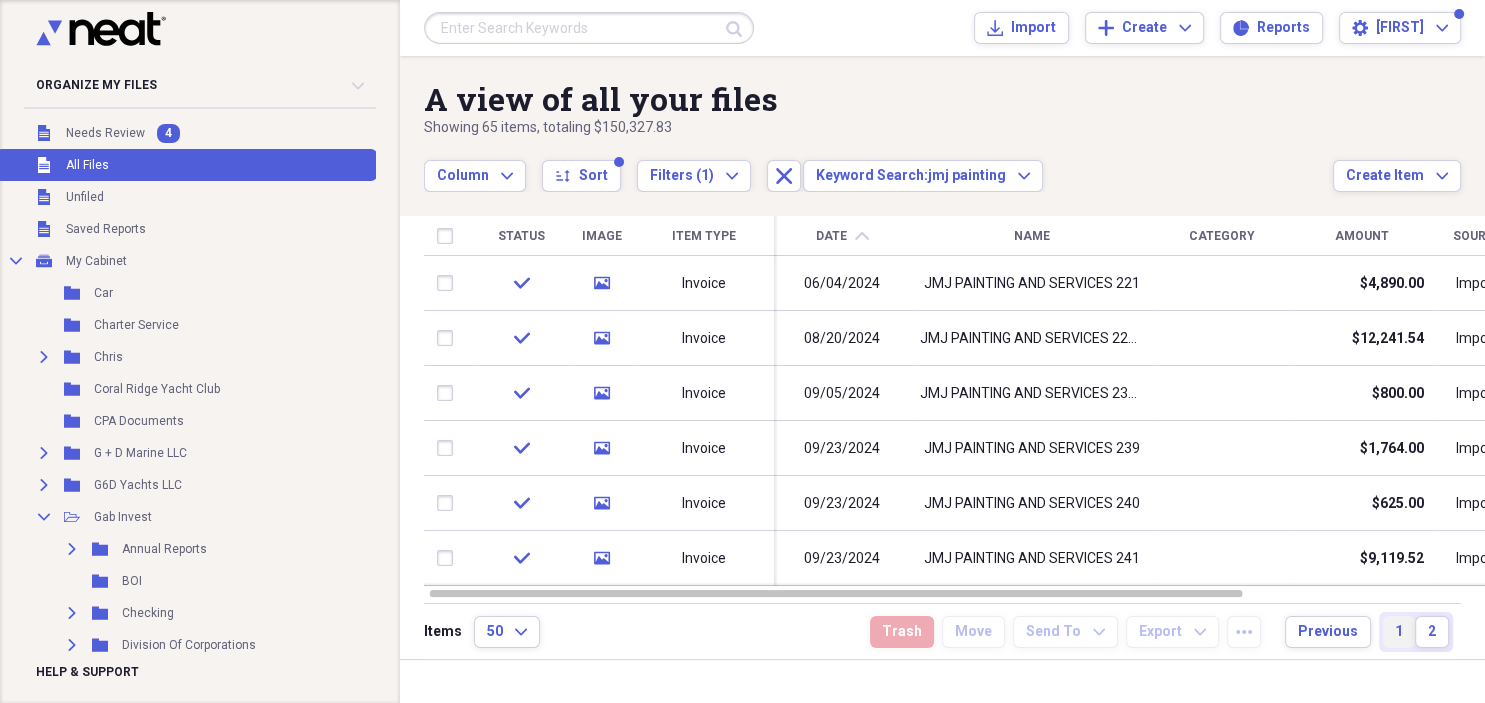 click on "1" at bounding box center (1399, 632) 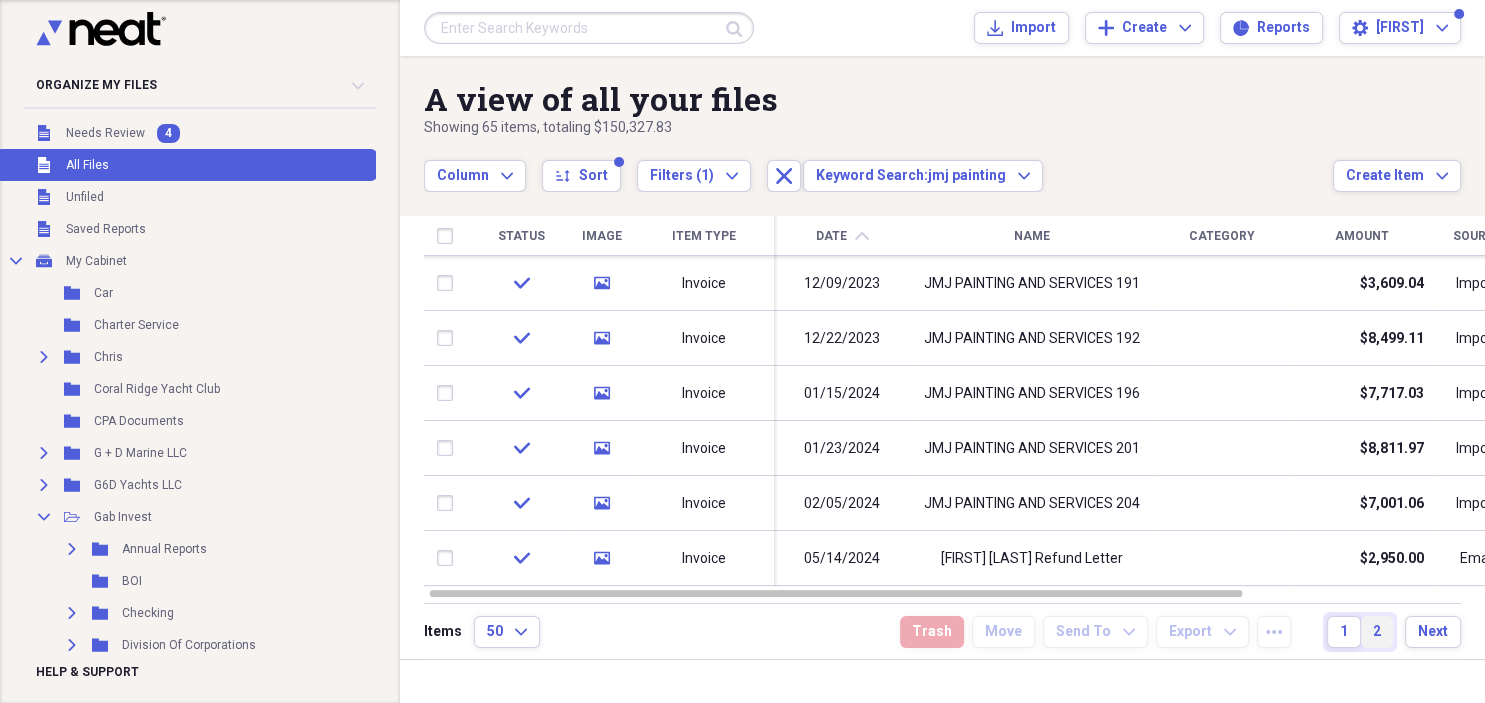 click on "2" at bounding box center [1377, 632] 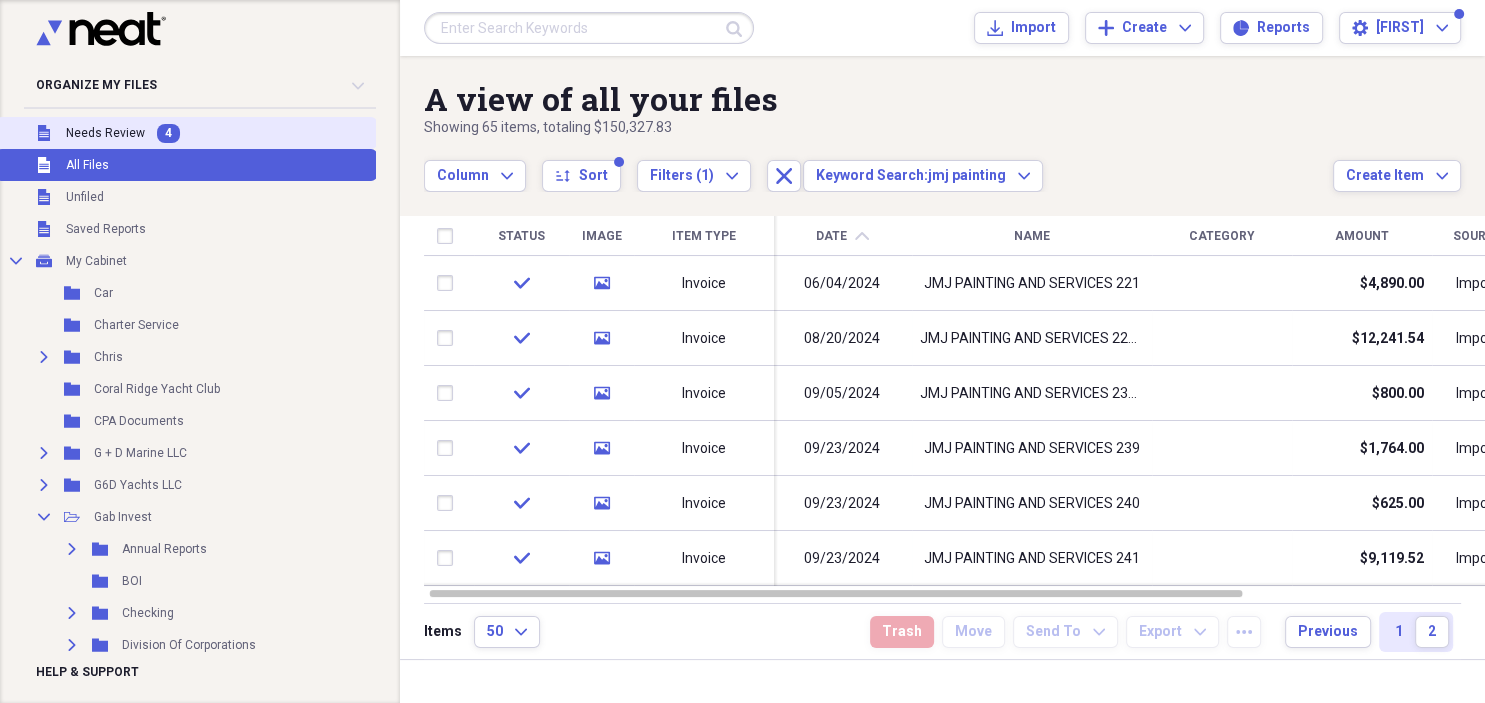click on "Needs Review" at bounding box center (105, 133) 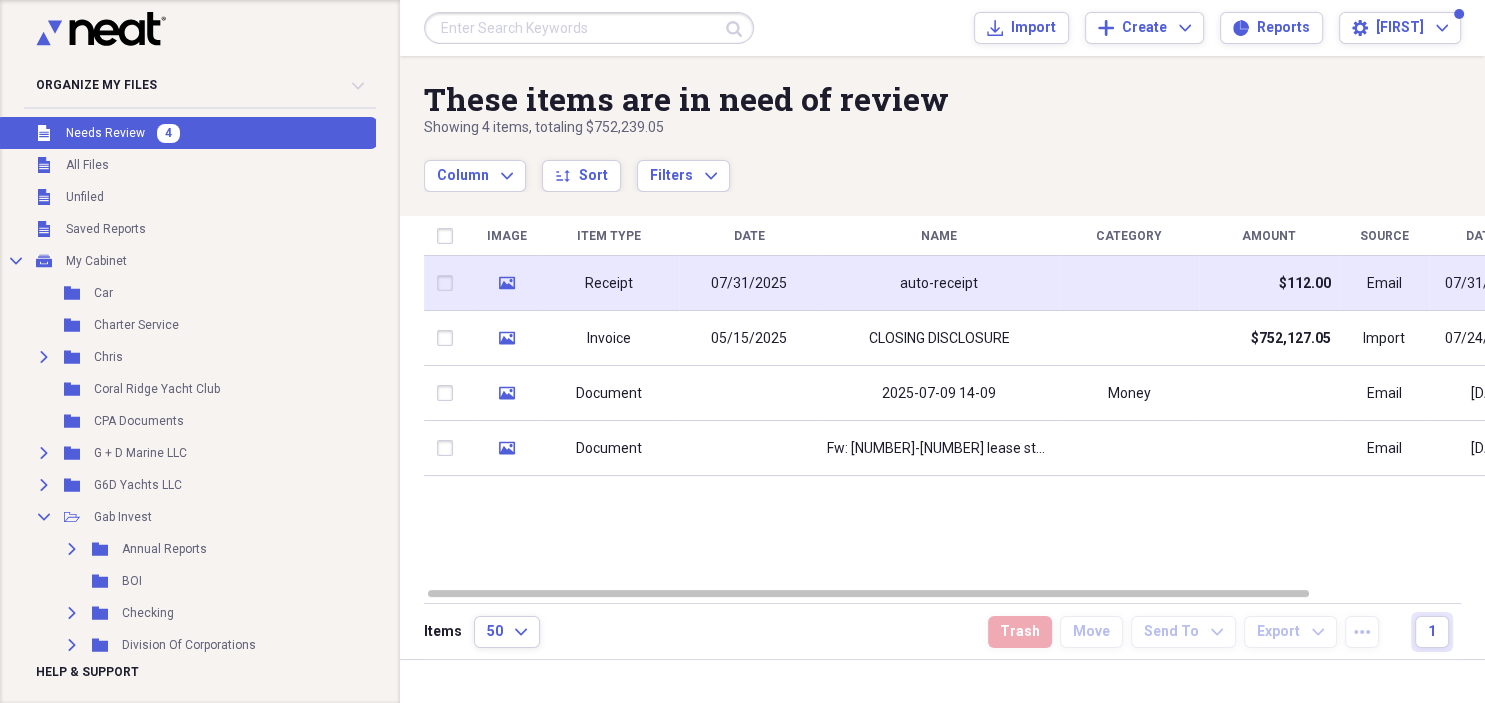click on "07/31/2025" at bounding box center (749, 284) 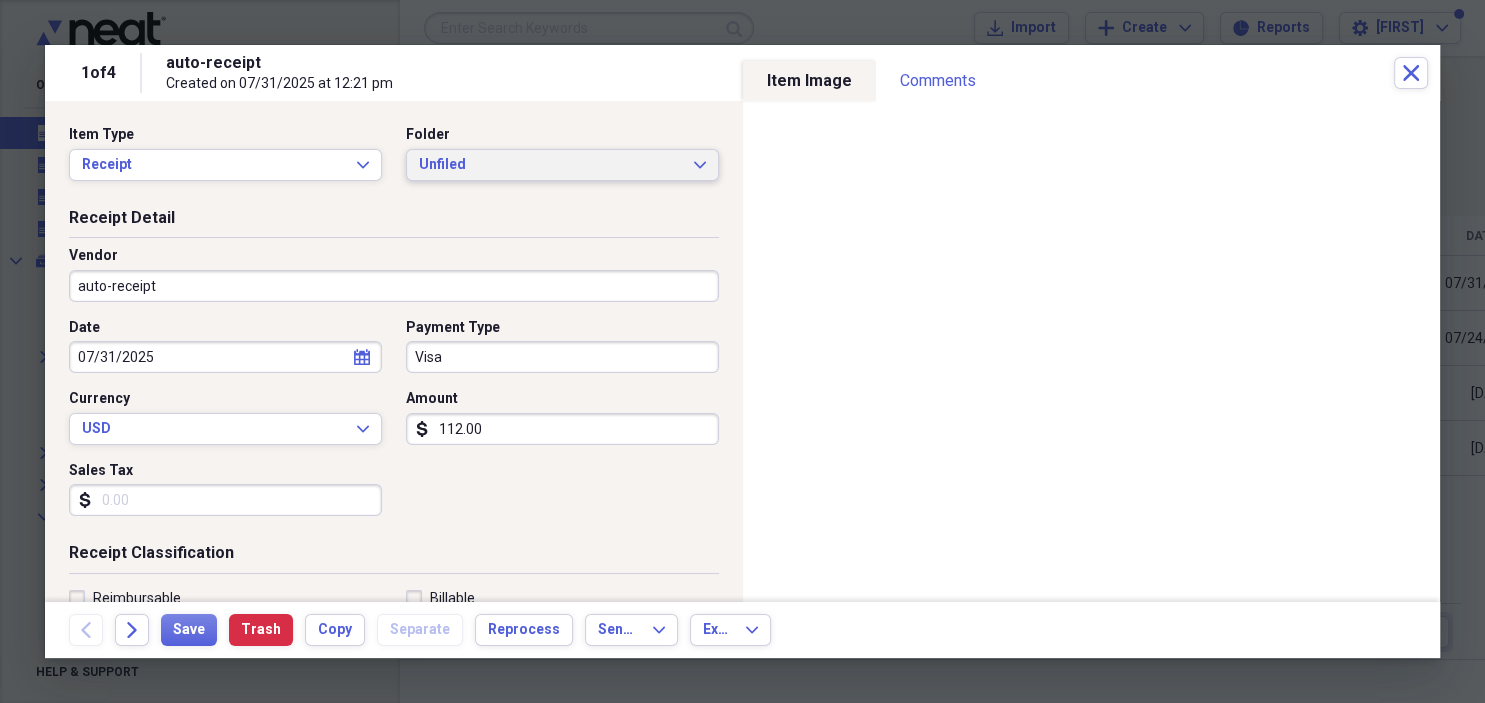 click 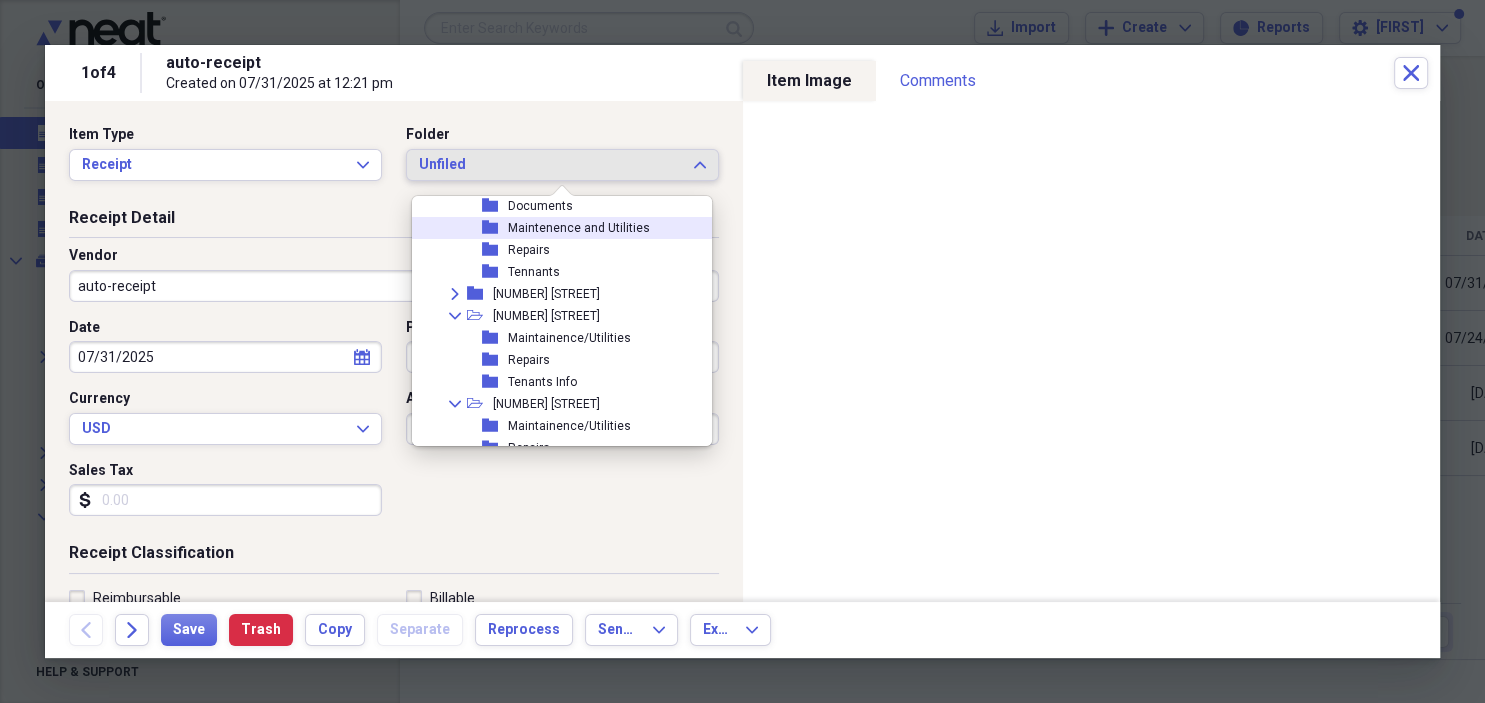 scroll, scrollTop: 1843, scrollLeft: 0, axis: vertical 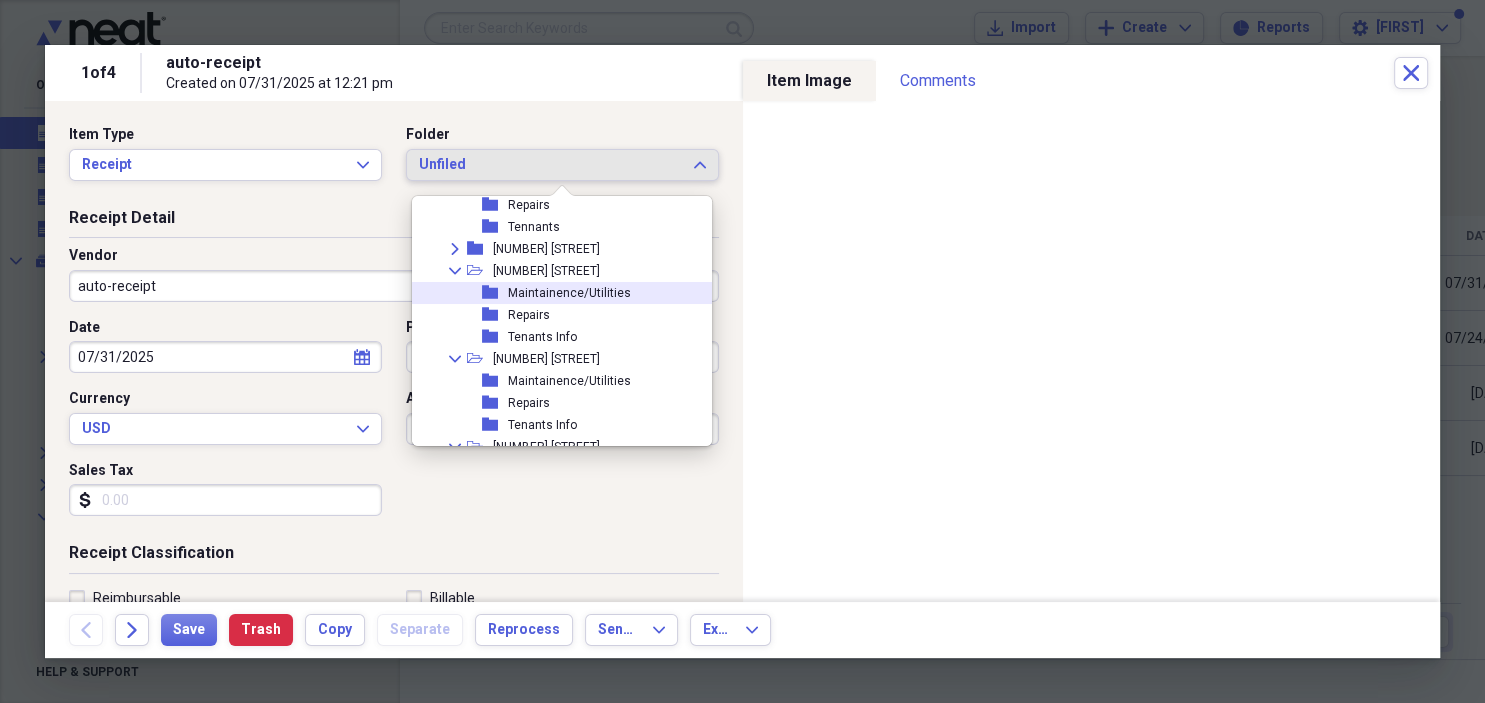 click on "Maintainence/Utilities" at bounding box center [569, 293] 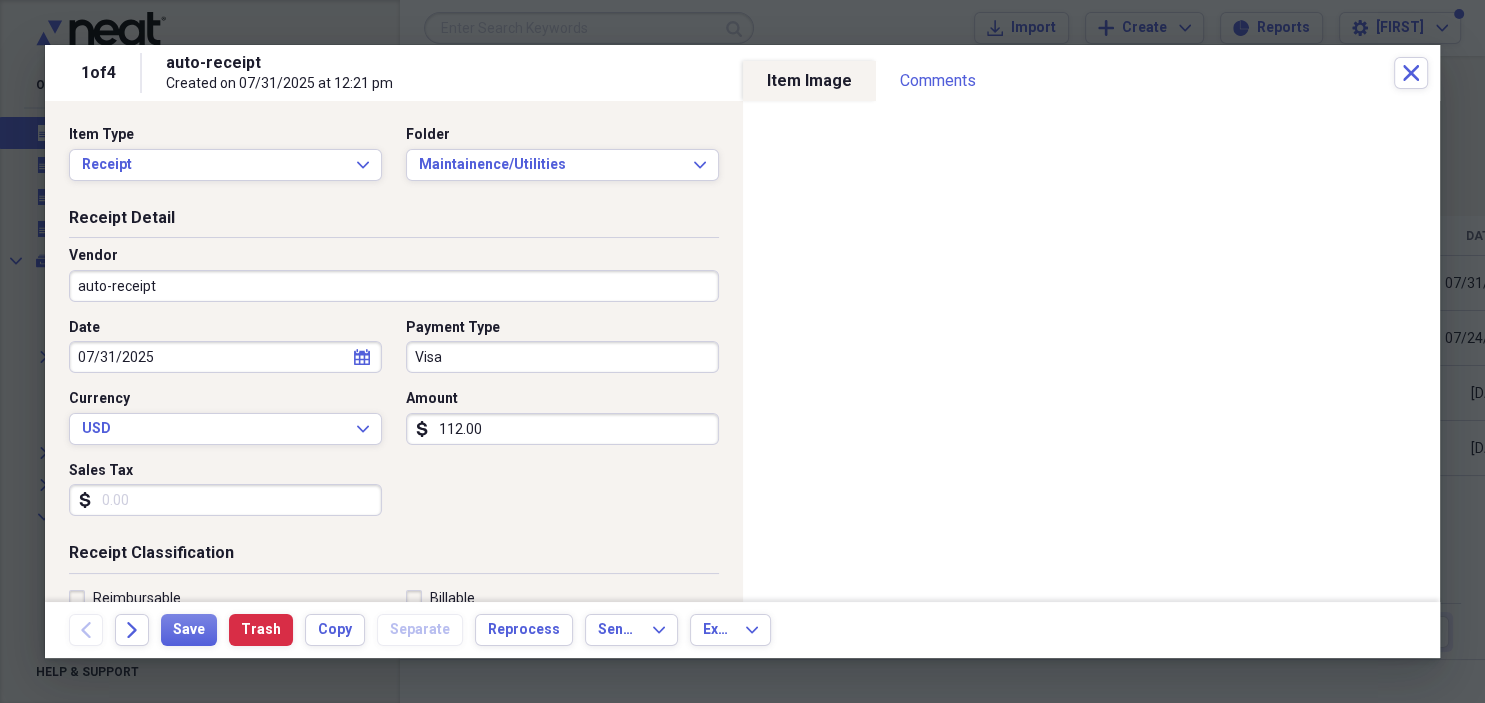 click on "auto-receipt" at bounding box center [394, 286] 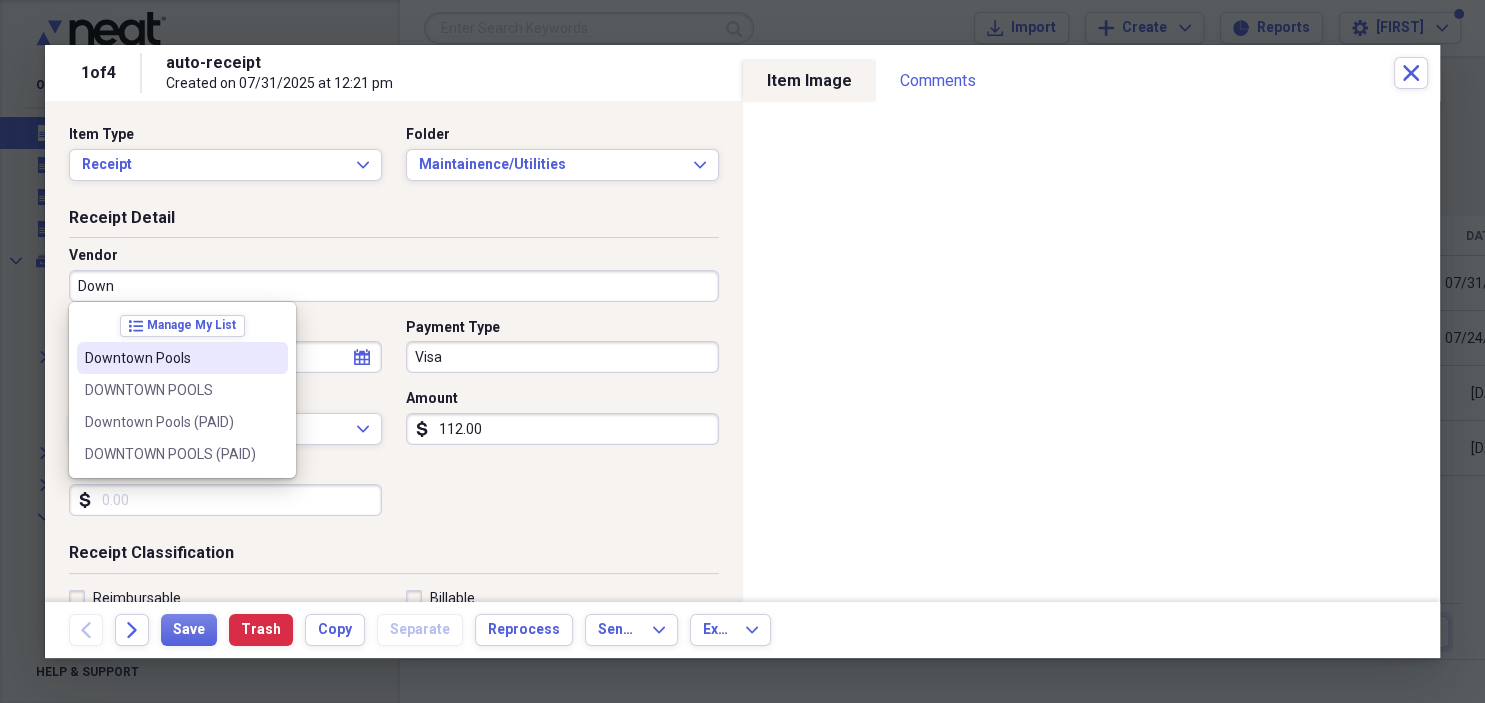 click on "Downtown Pools" at bounding box center [170, 358] 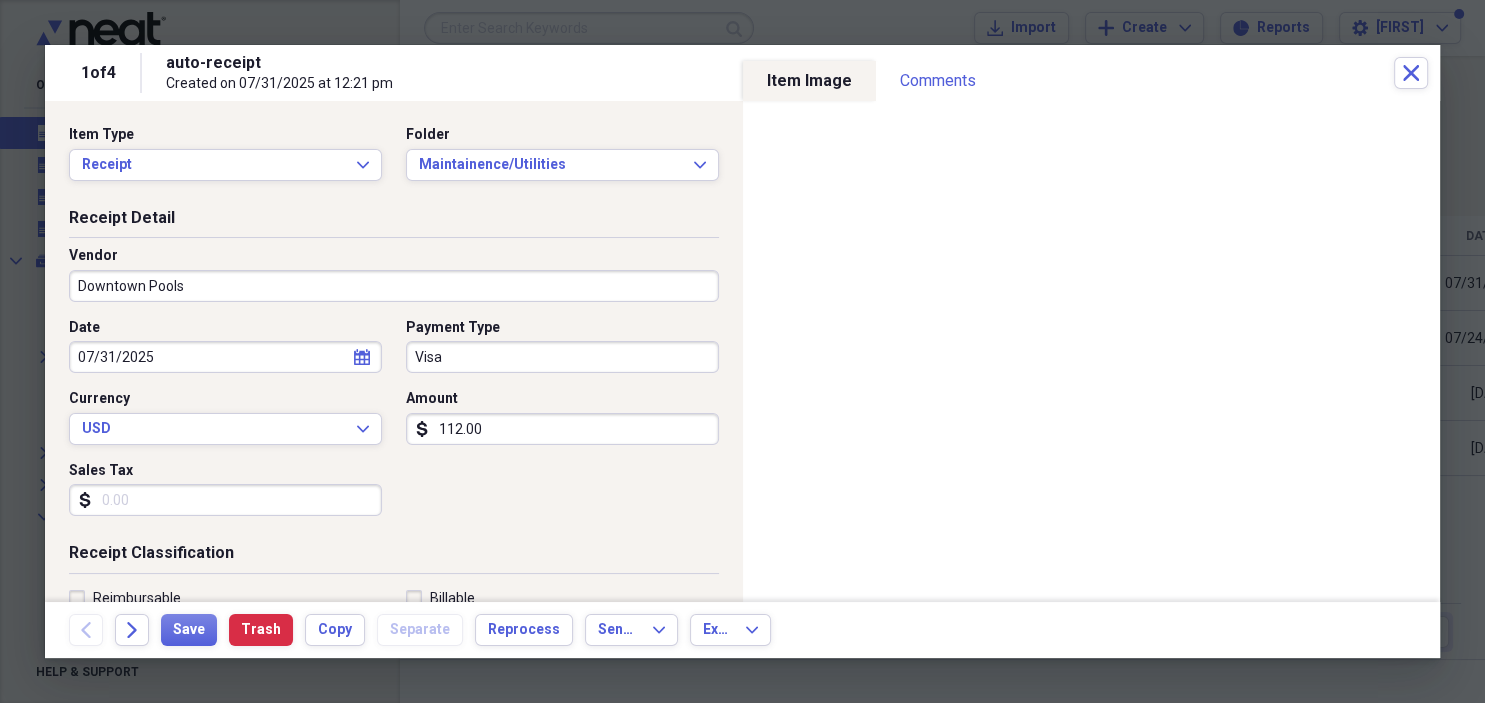 type on "Pool Maintenence" 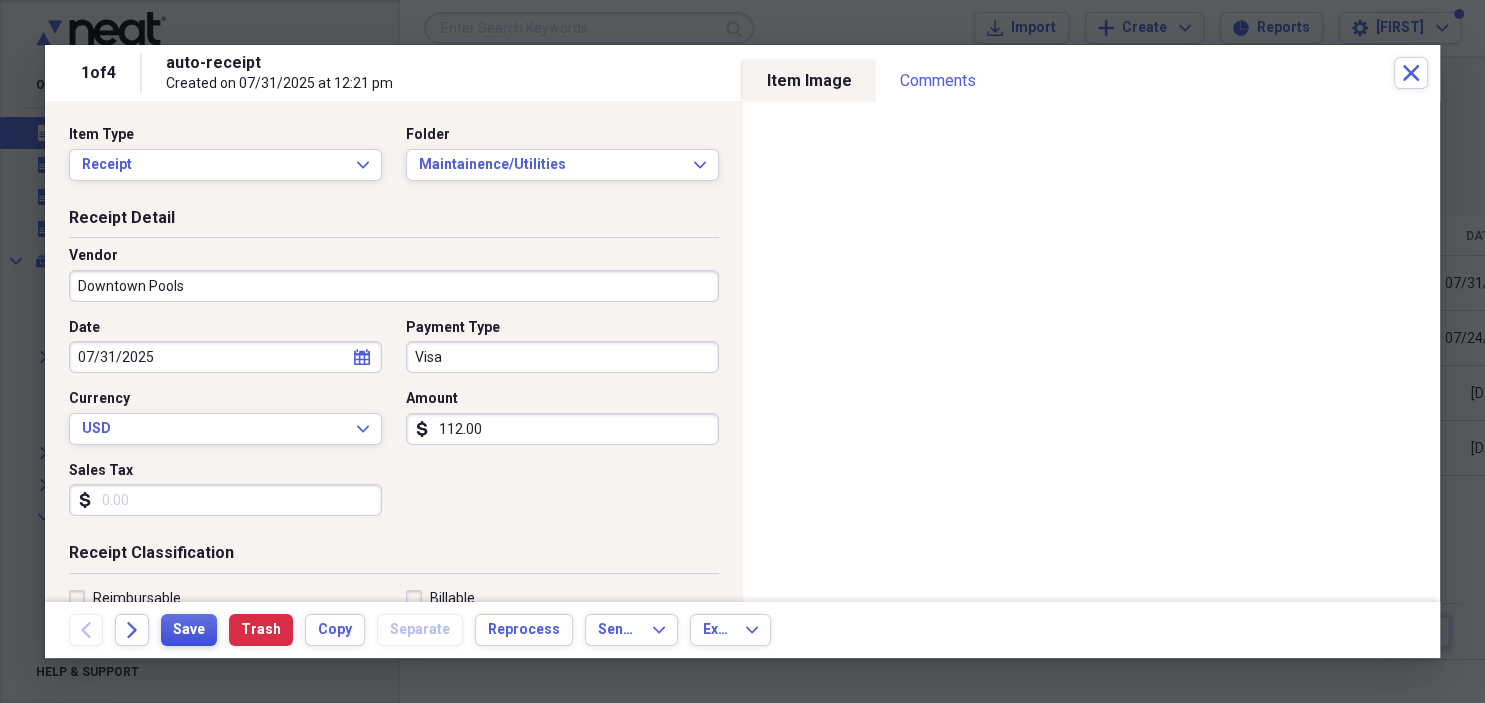 click on "Save" at bounding box center (189, 630) 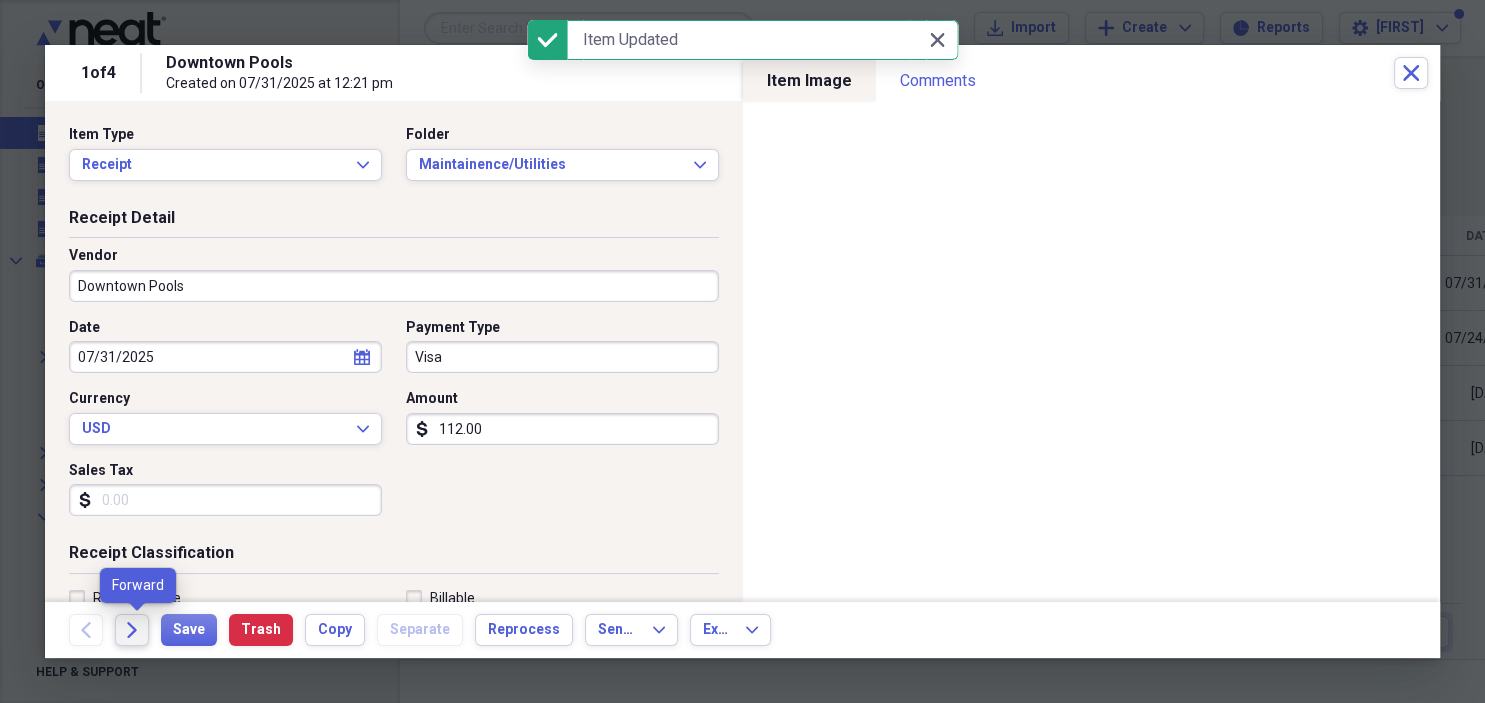 click on "Forward" 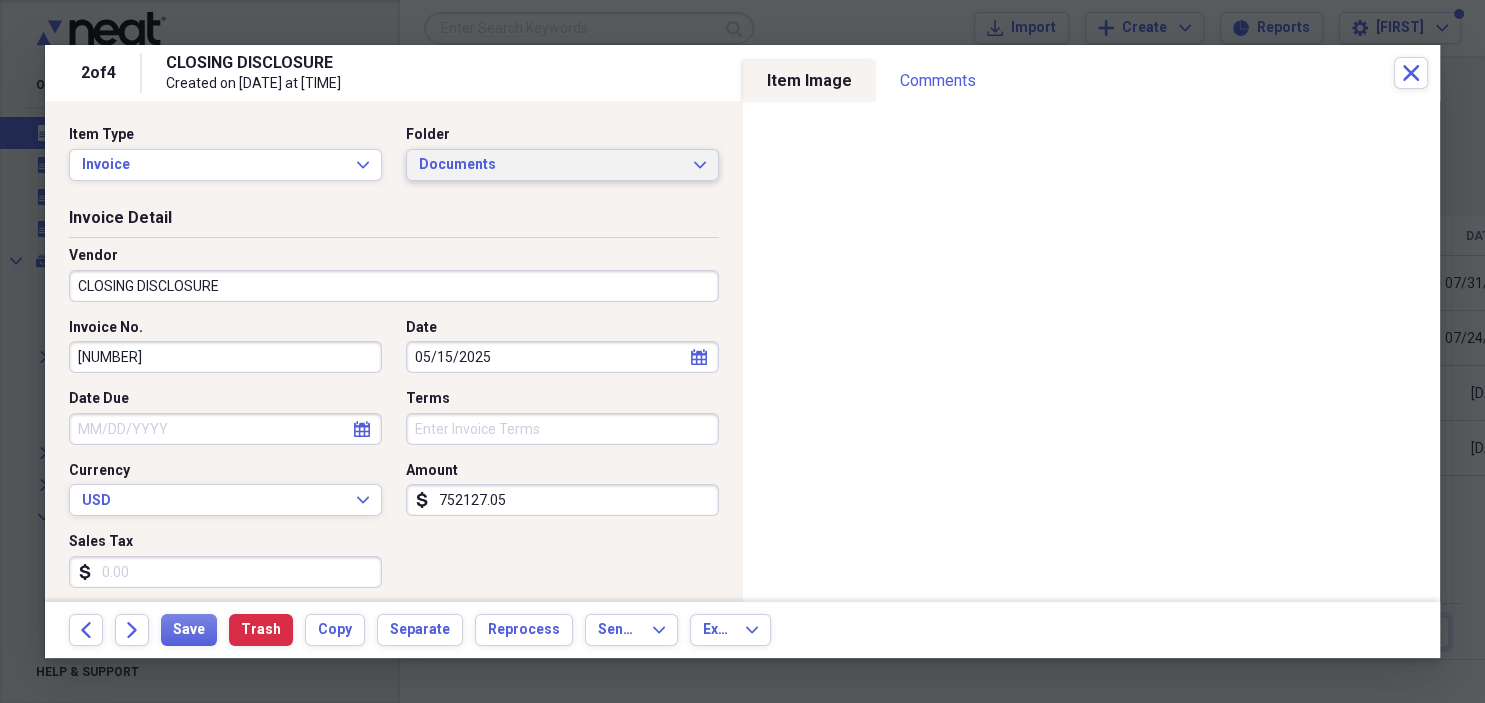click on "Documents Expand" at bounding box center [562, 165] 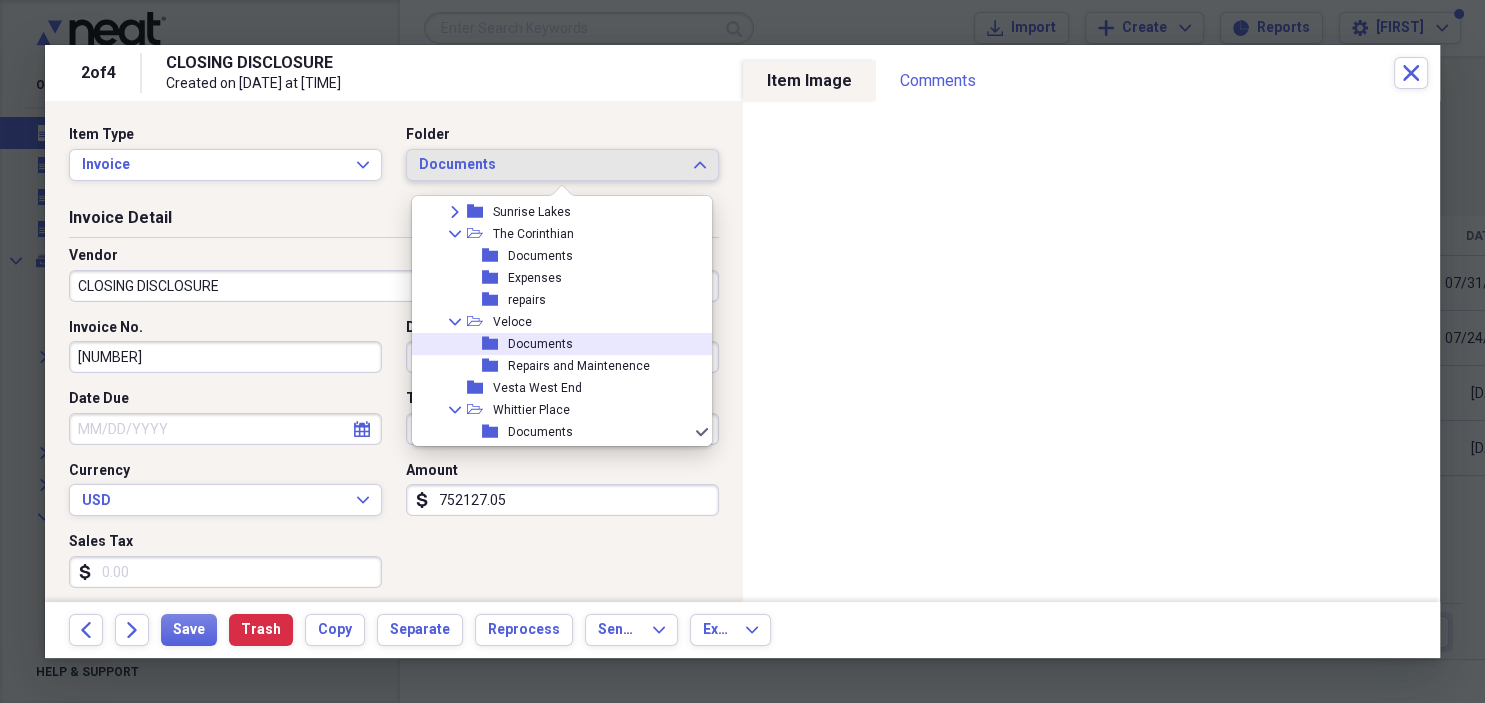 scroll, scrollTop: 2392, scrollLeft: 0, axis: vertical 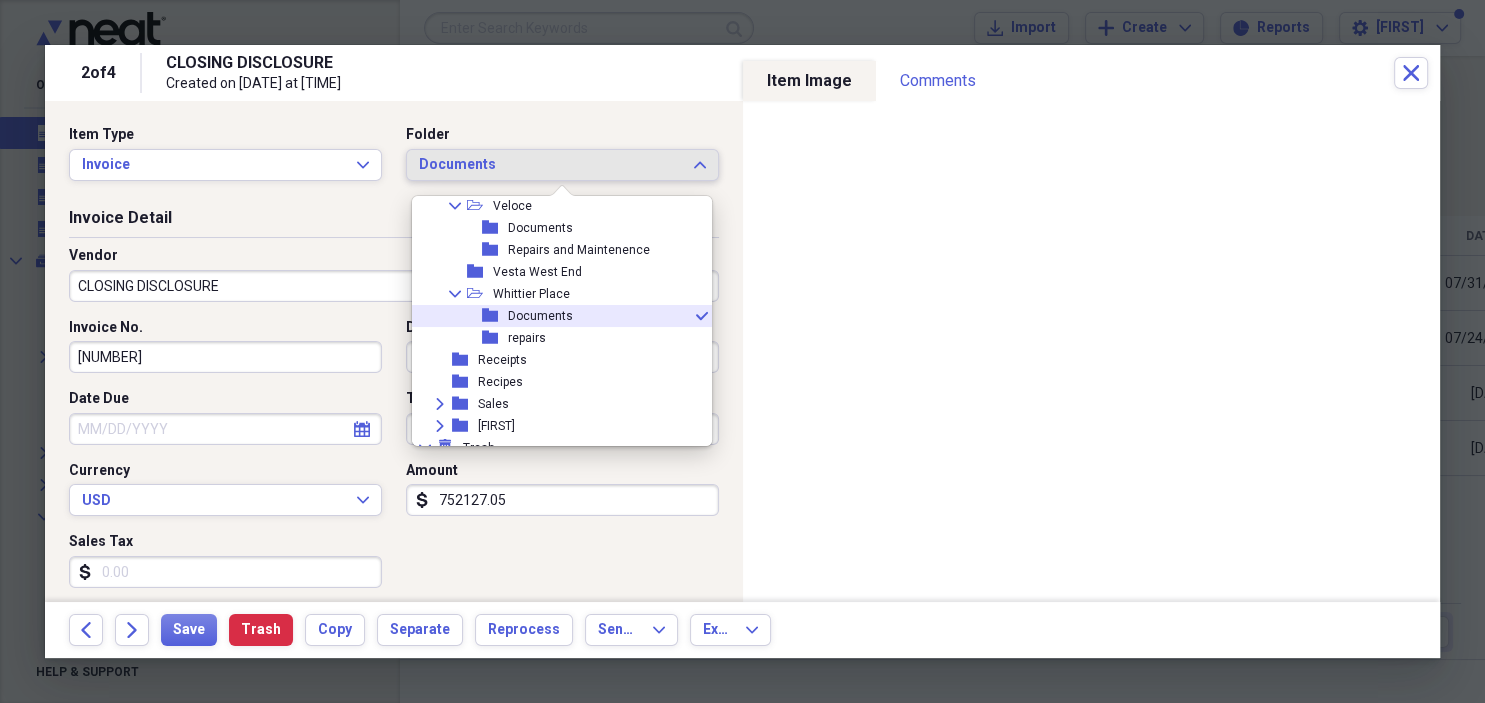 click on "Documents" at bounding box center (540, 316) 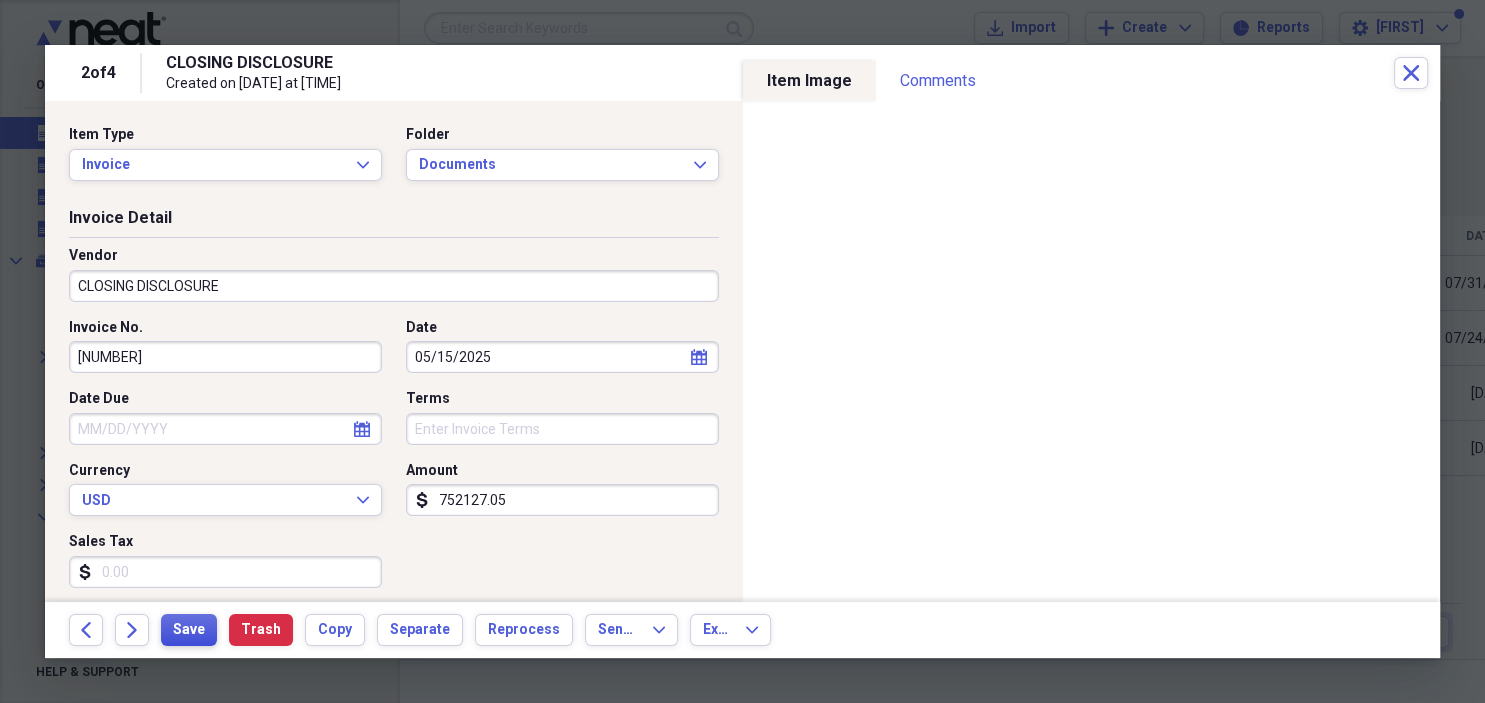 click on "Save" at bounding box center (189, 630) 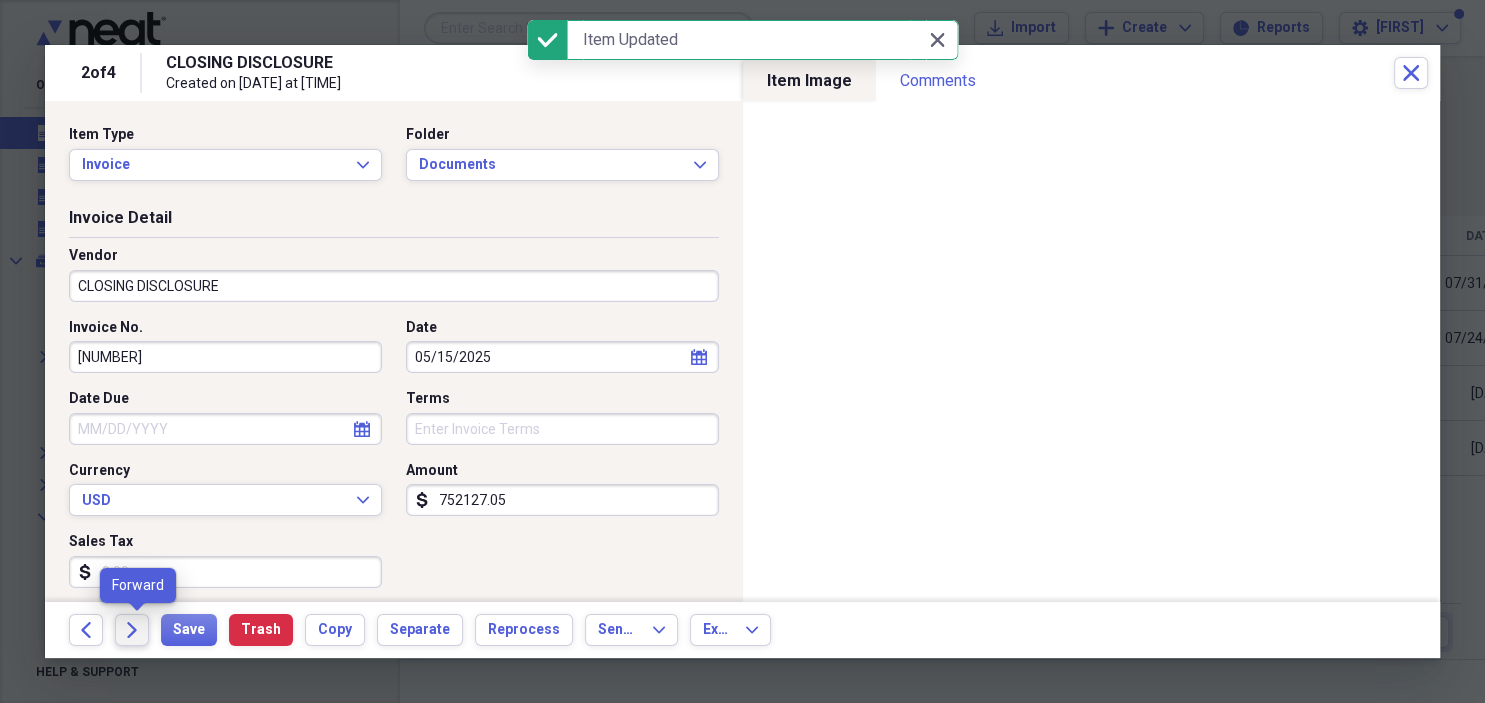 click on "Forward" 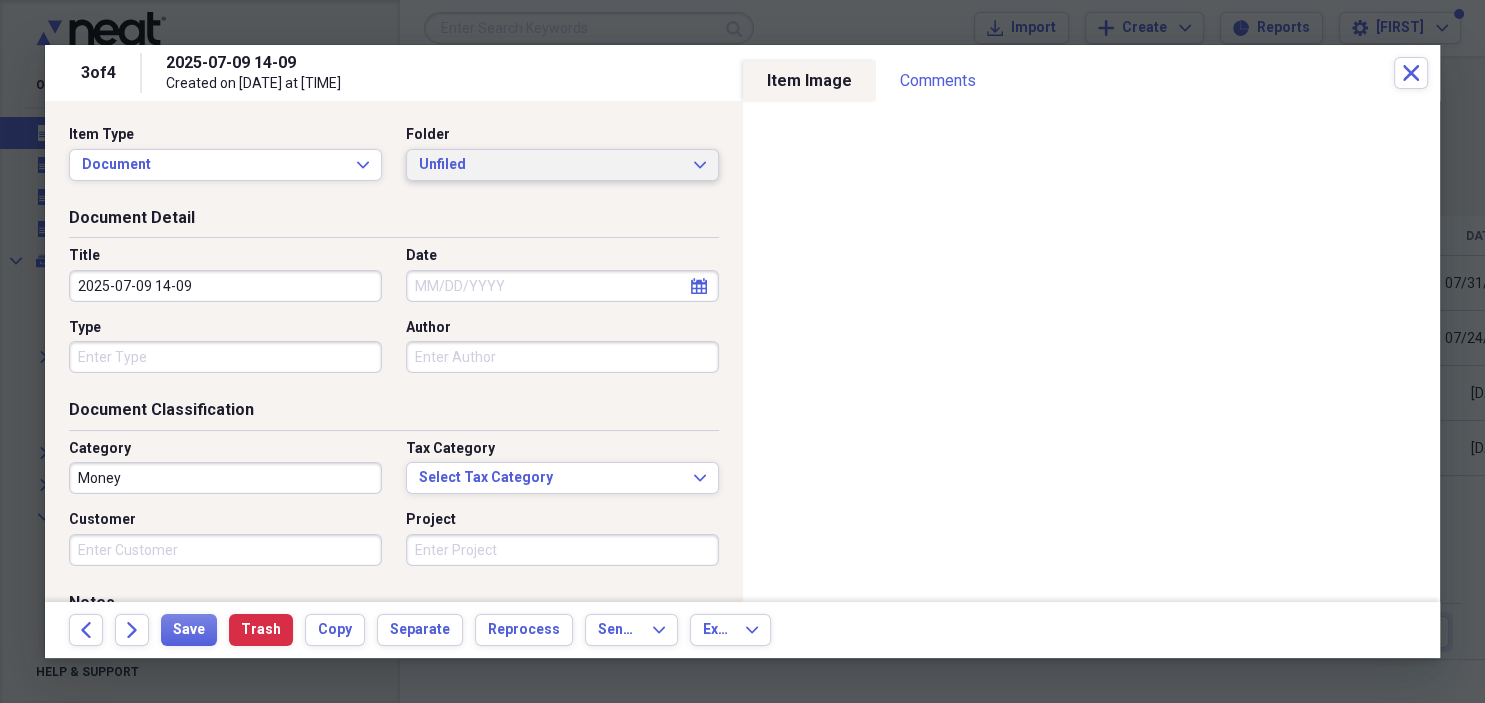 click on "Expand" 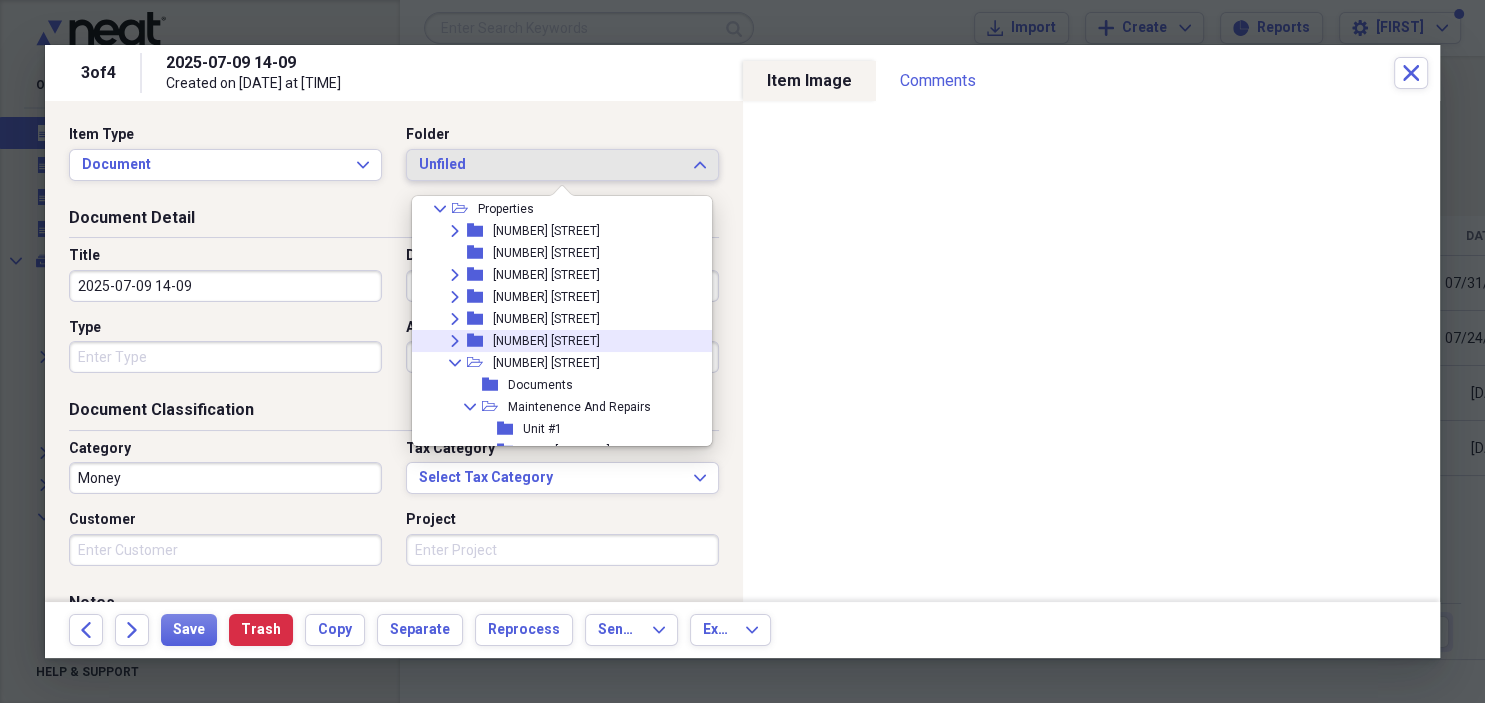 scroll, scrollTop: 1382, scrollLeft: 0, axis: vertical 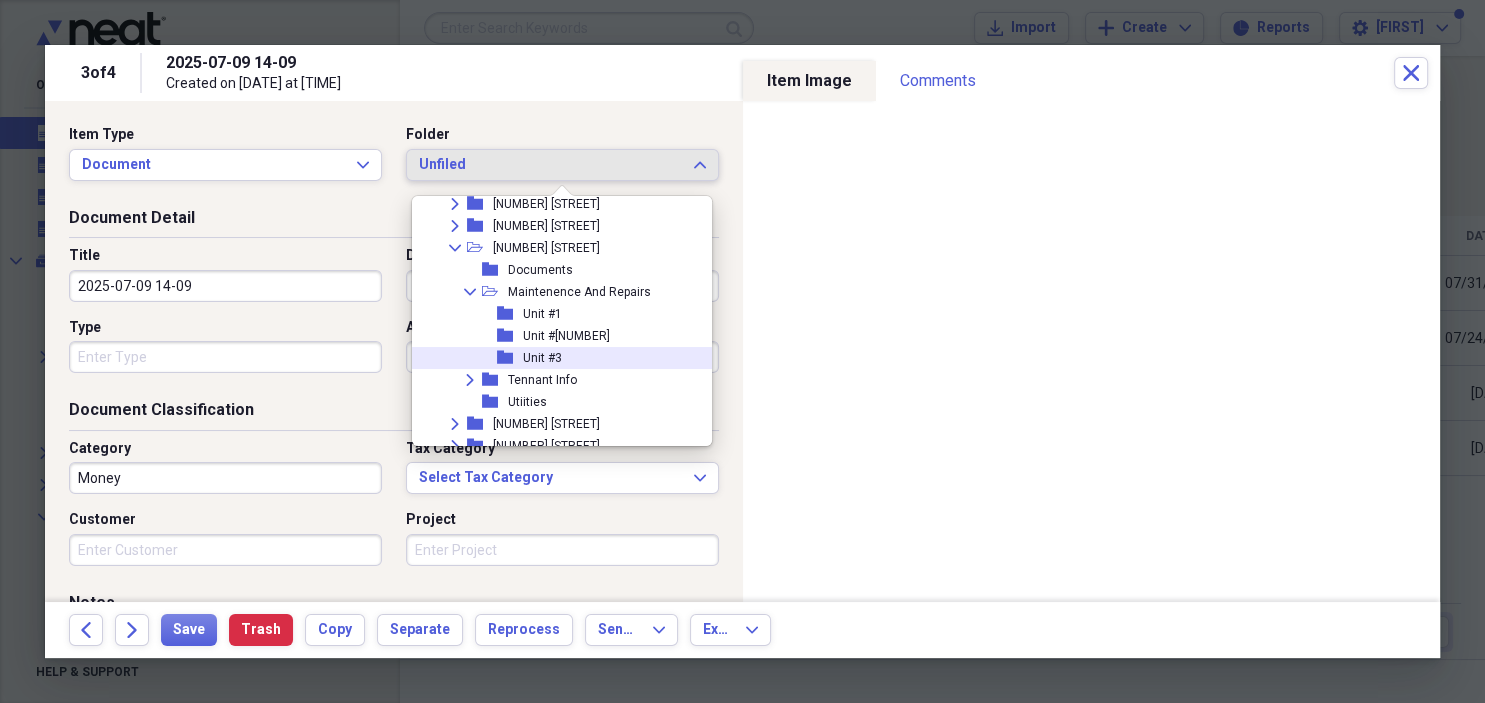click on "Unit #3" at bounding box center (542, 358) 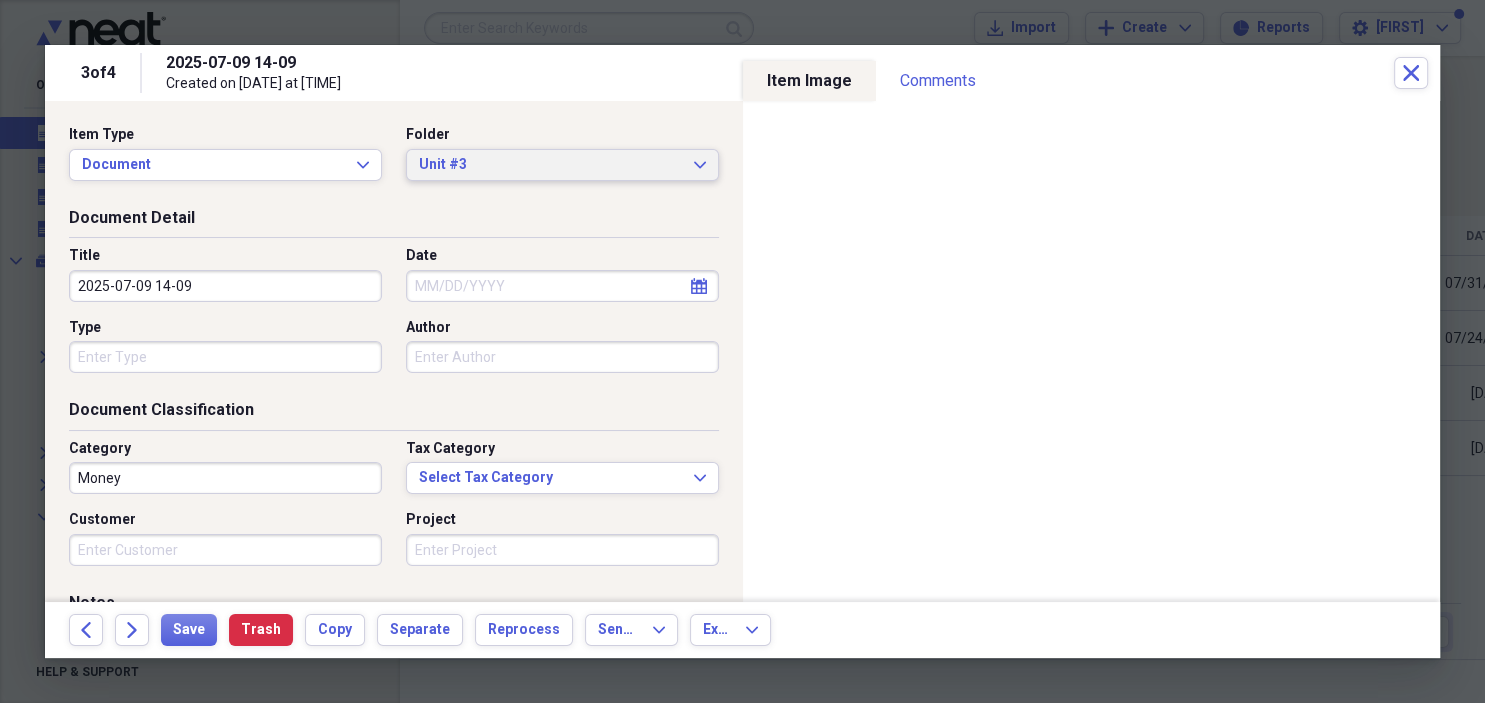 click on "Expand" 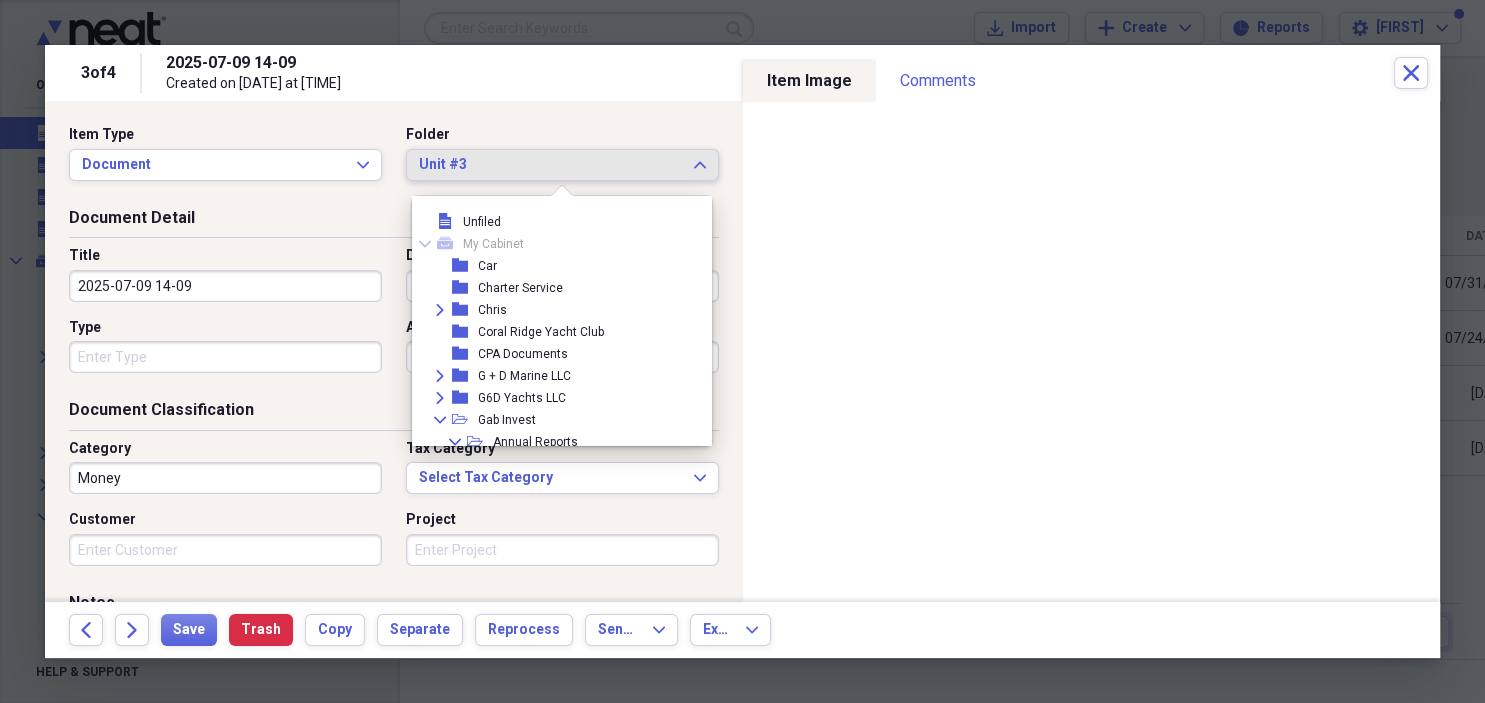 scroll, scrollTop: 1419, scrollLeft: 0, axis: vertical 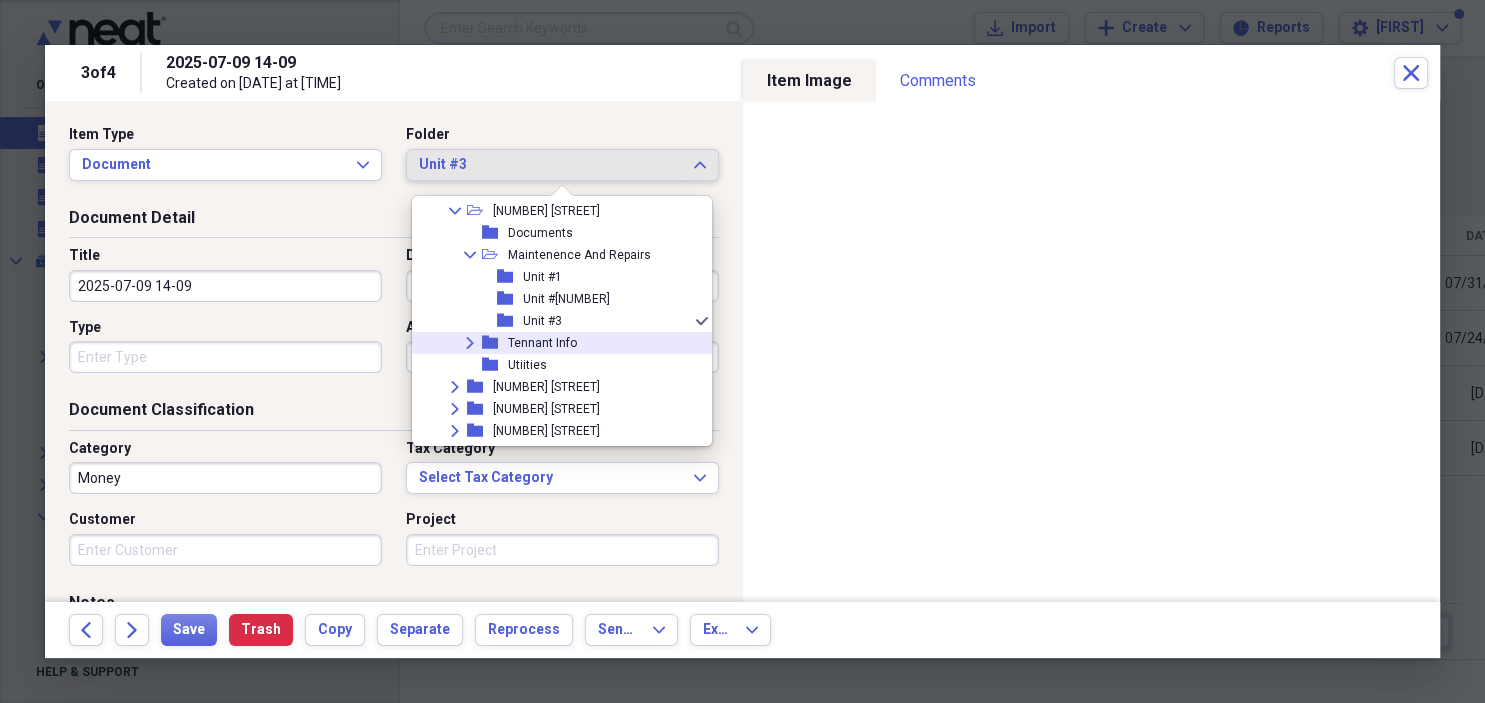 click on "Expand" 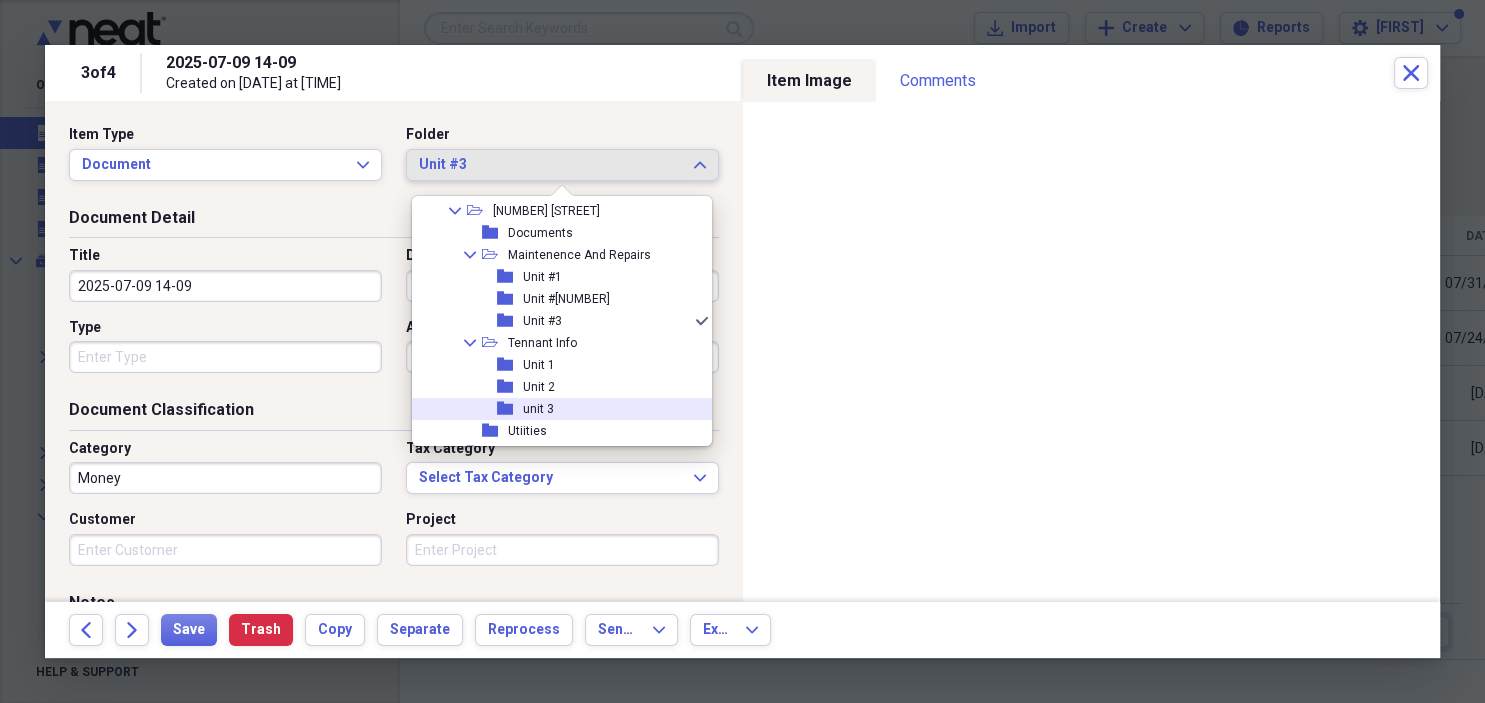 click on "unit 3" at bounding box center [538, 409] 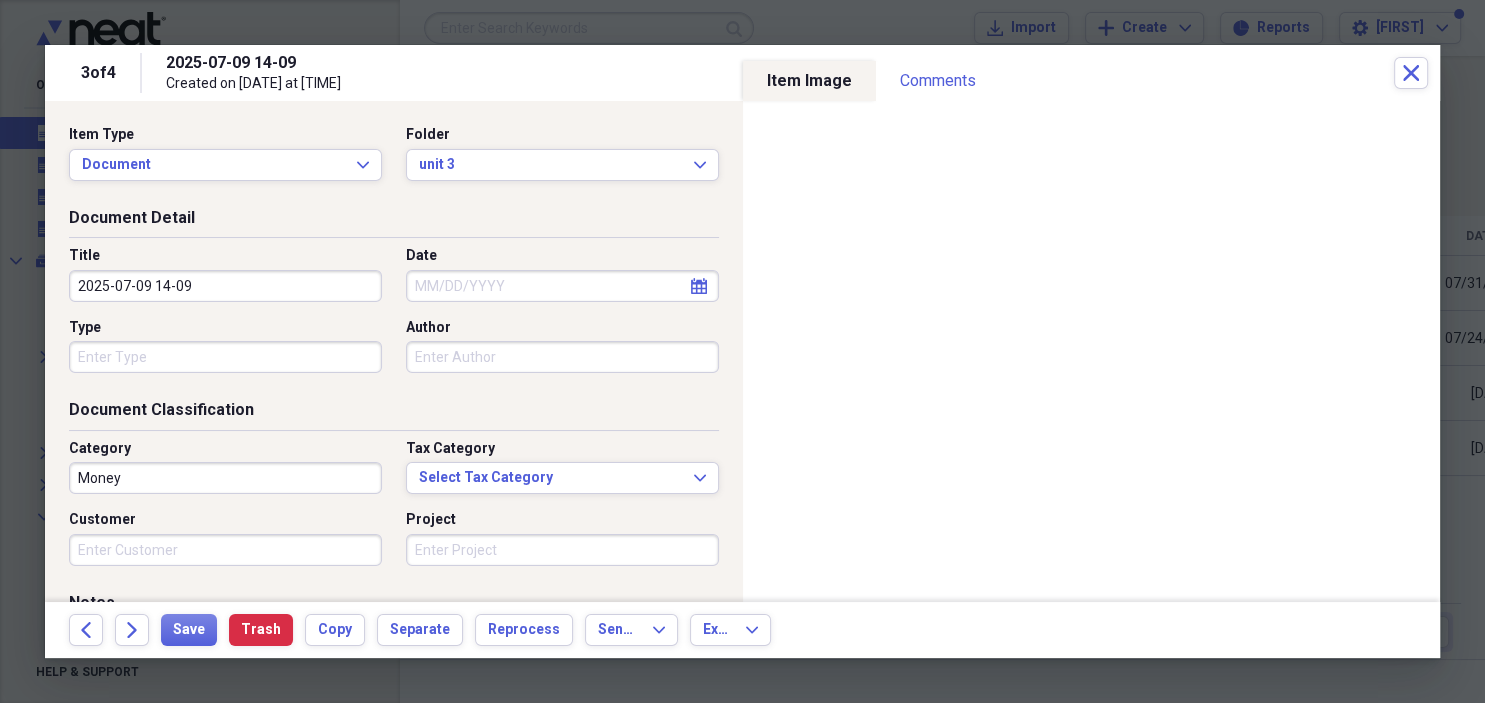 click on "Document Detail" at bounding box center [394, 222] 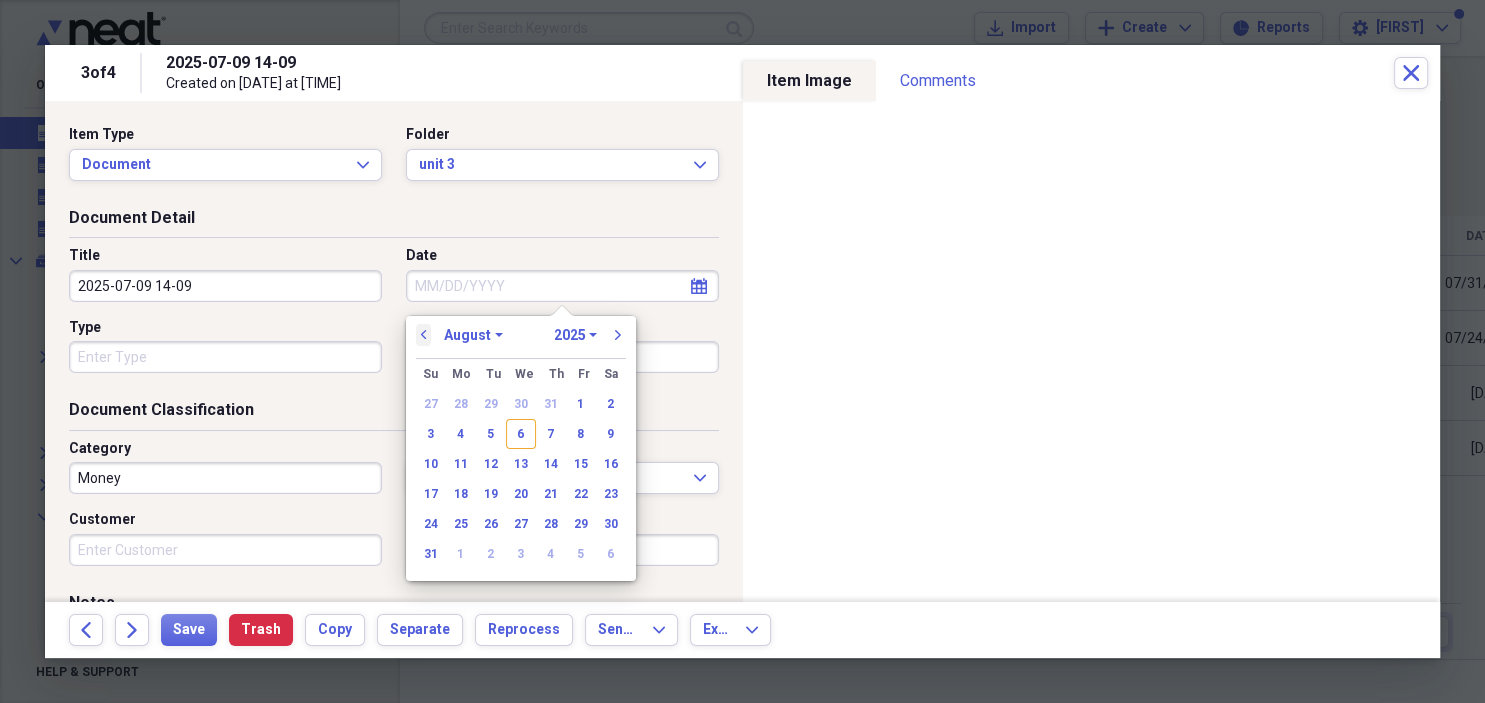 click on "previous" at bounding box center (424, 335) 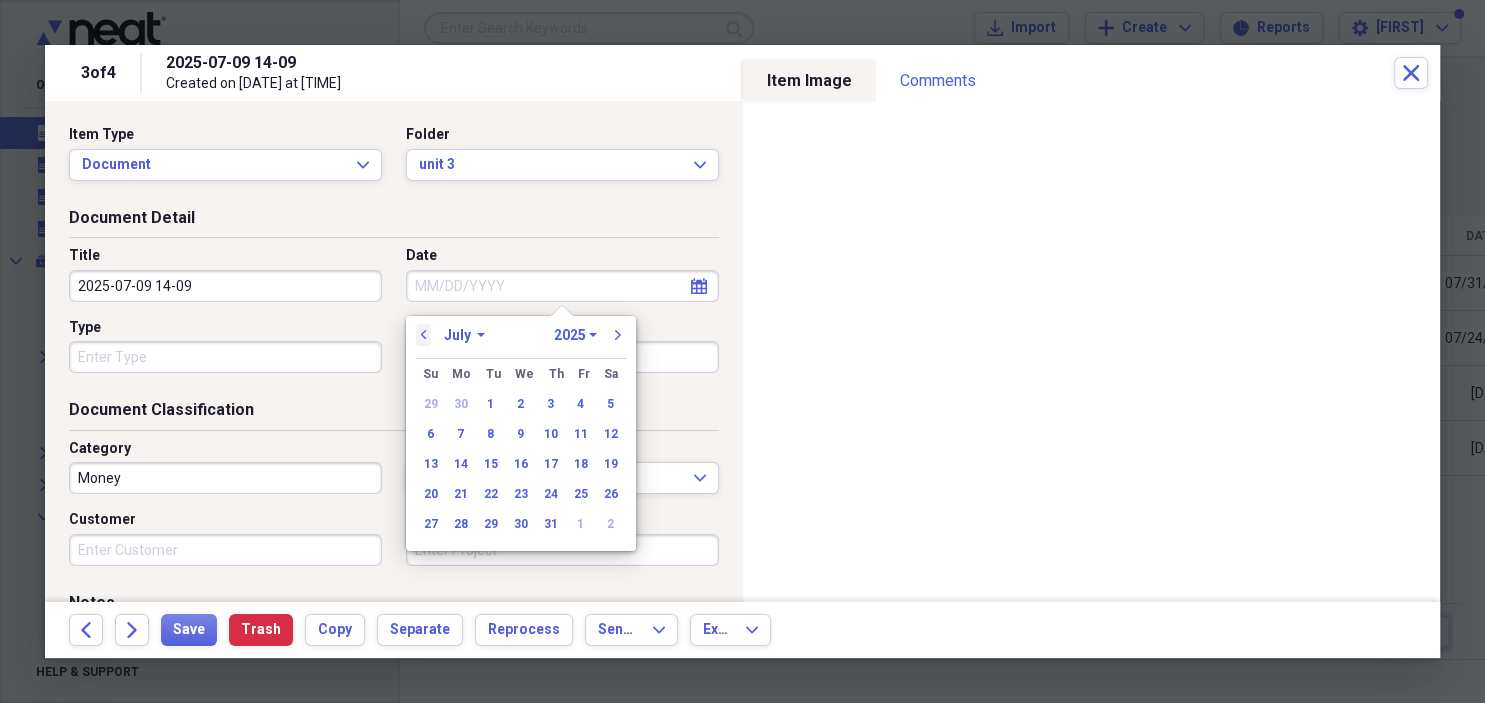 click on "previous" at bounding box center [424, 335] 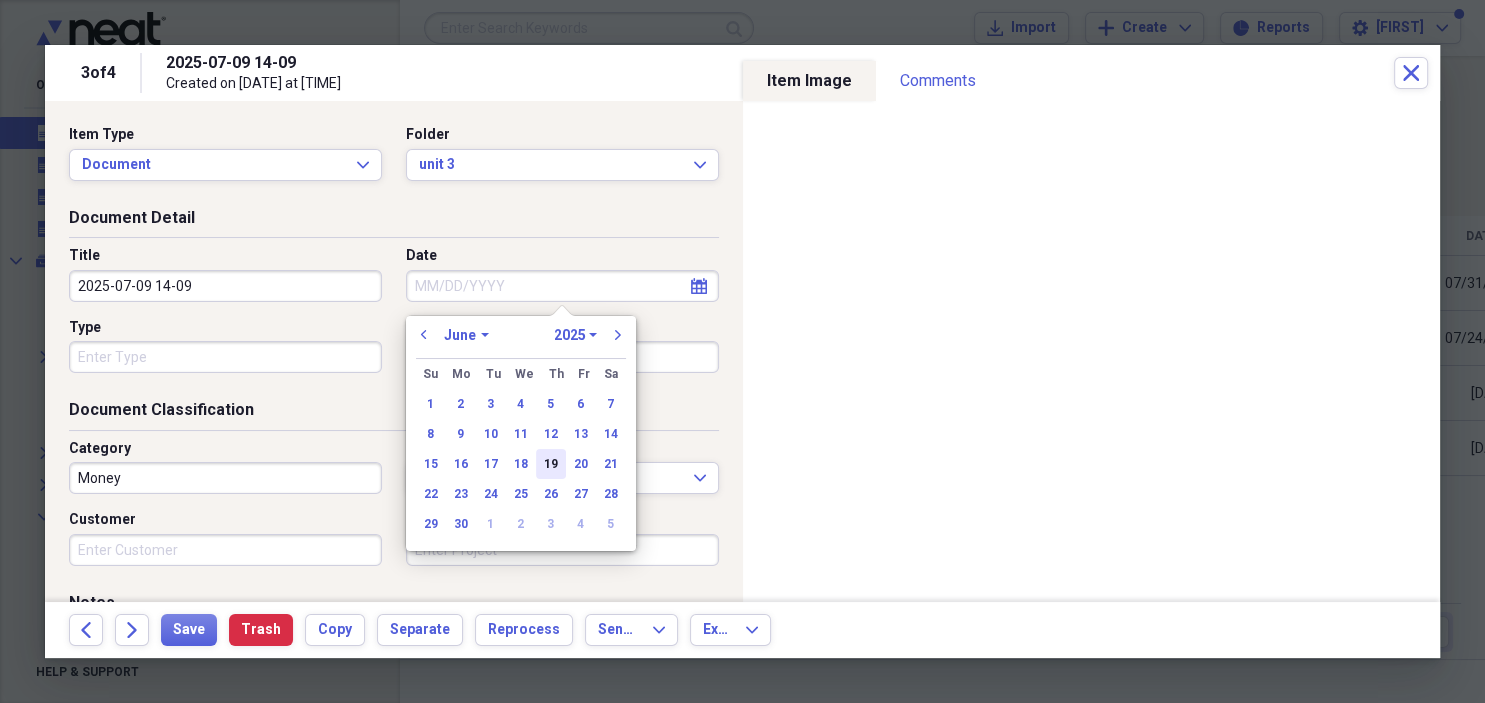 click on "19" at bounding box center (551, 464) 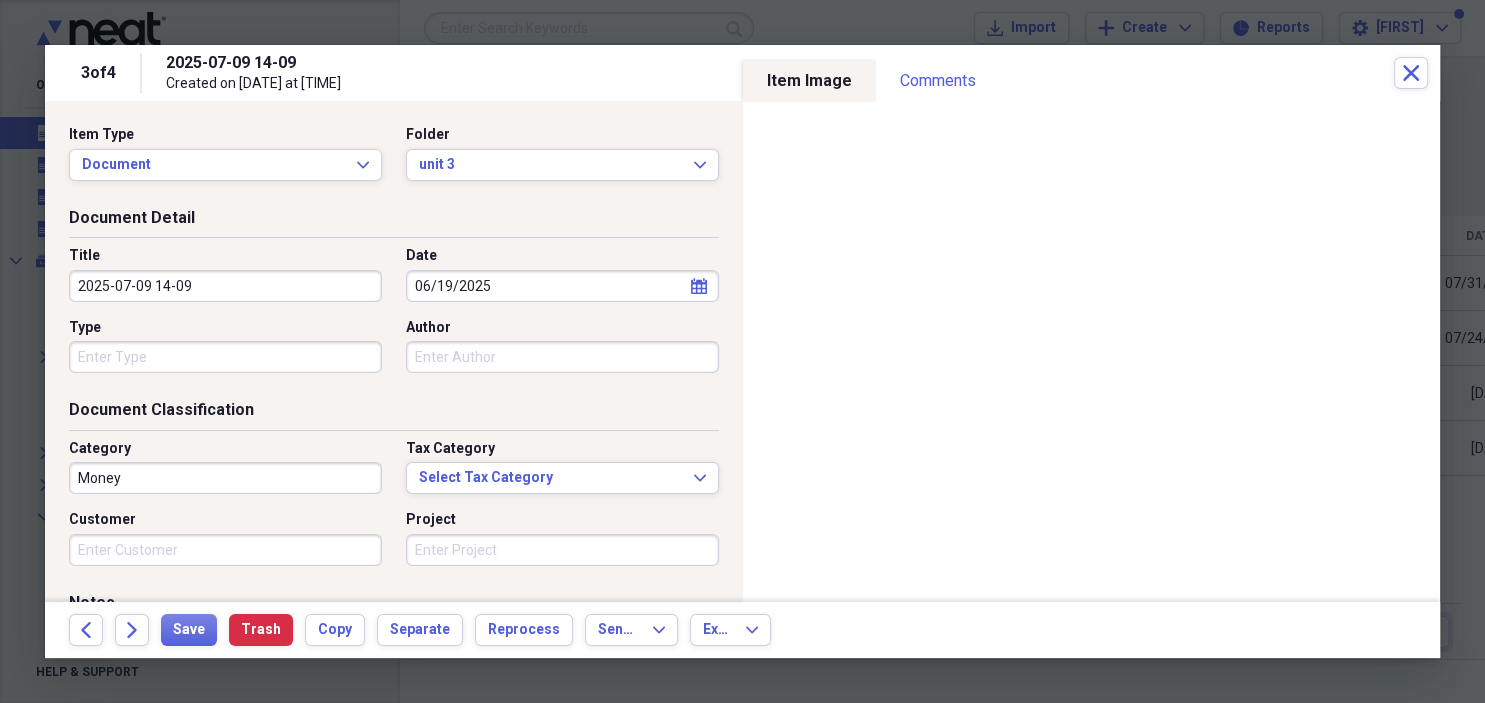 drag, startPoint x: 218, startPoint y: 285, endPoint x: 55, endPoint y: 290, distance: 163.07668 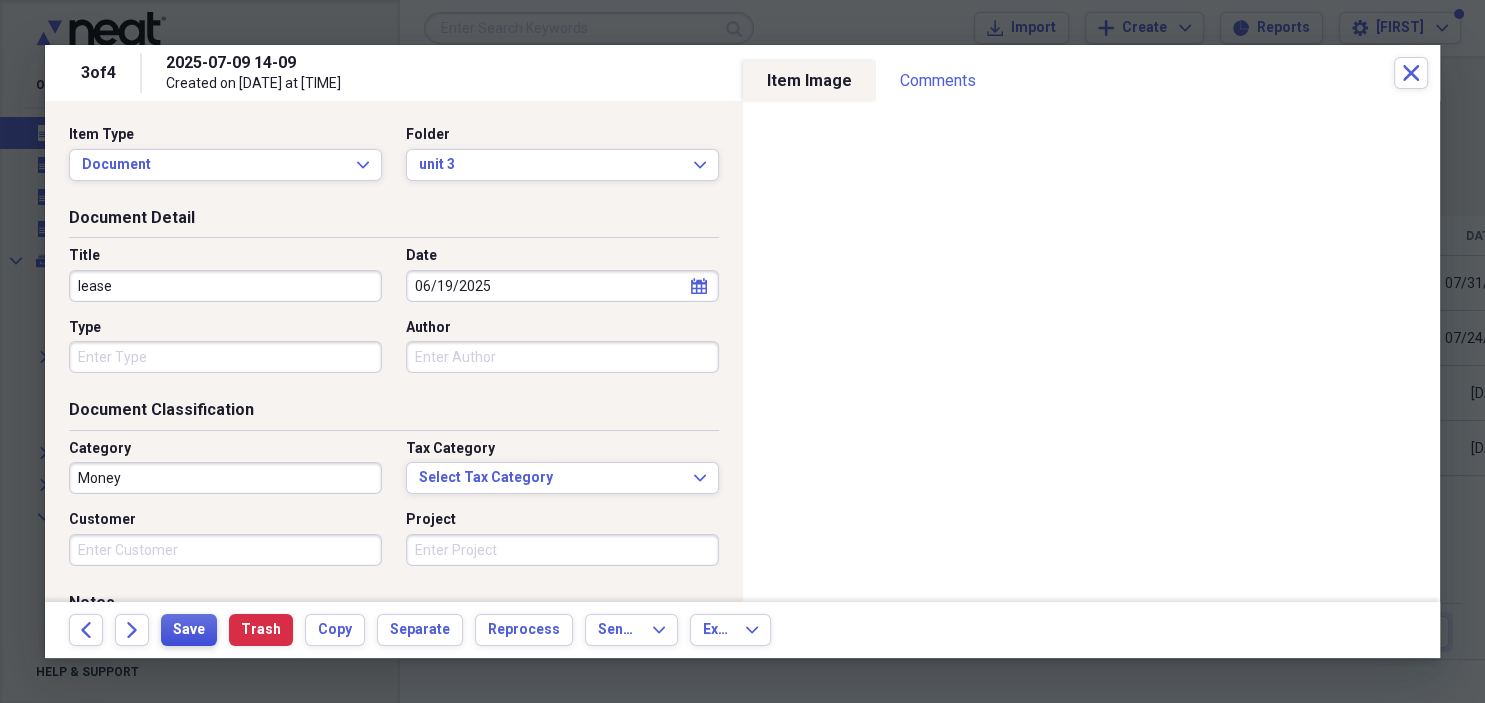 type on "lease" 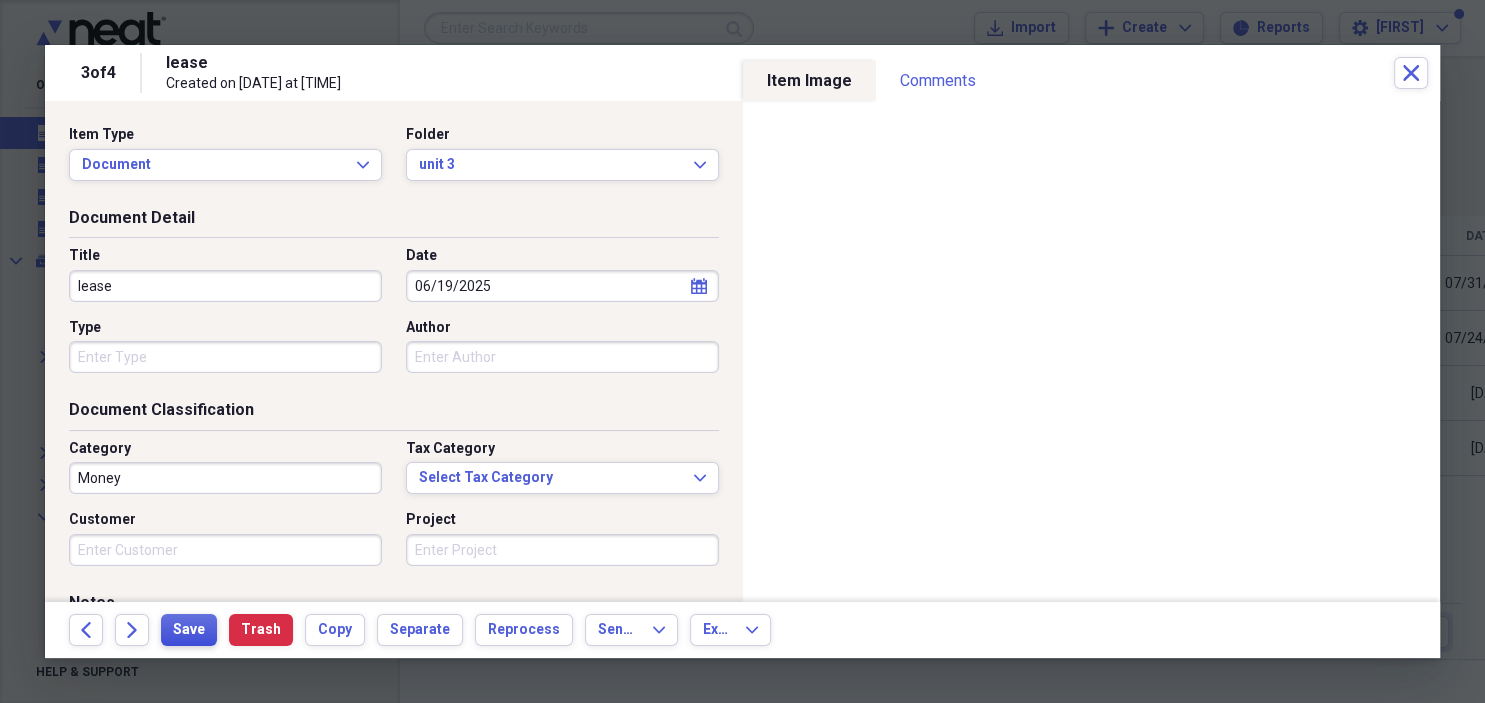 click on "Save" at bounding box center [189, 630] 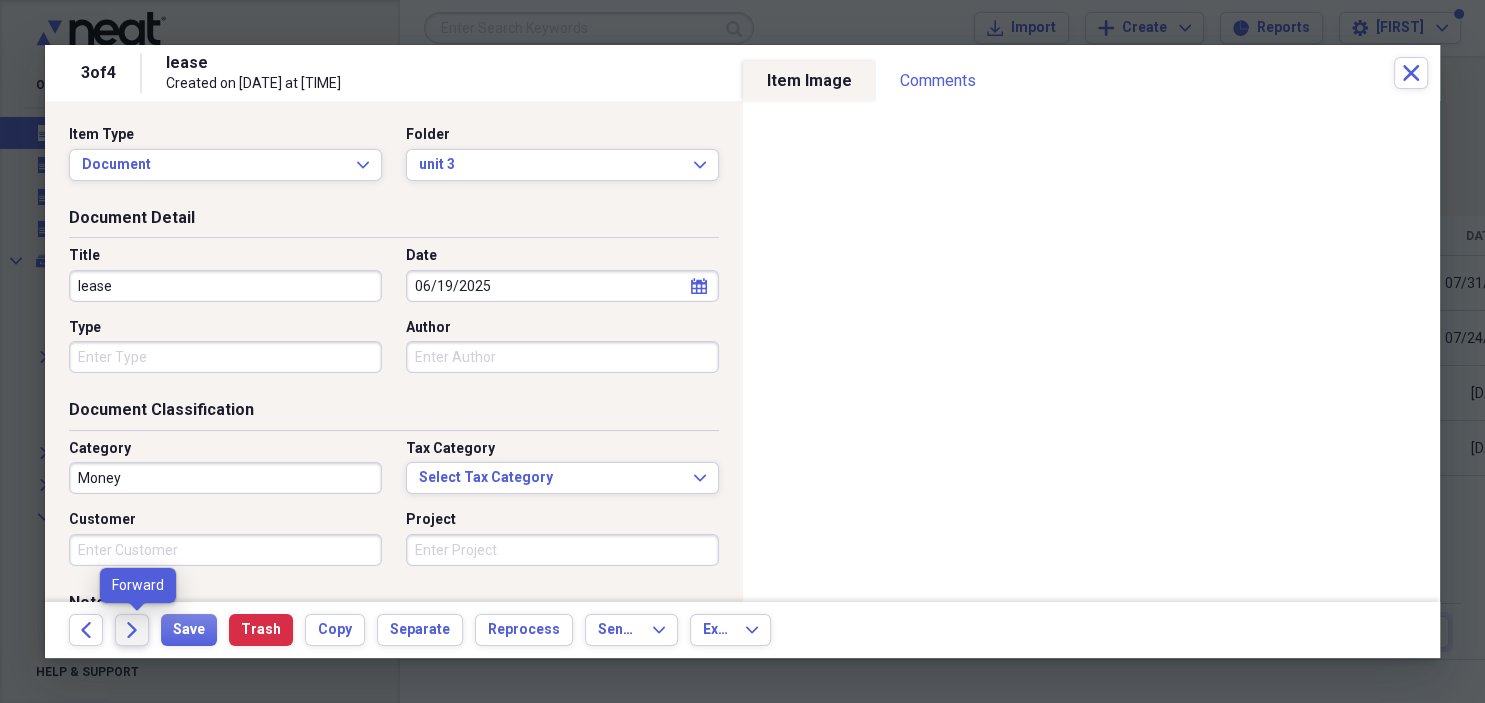 click 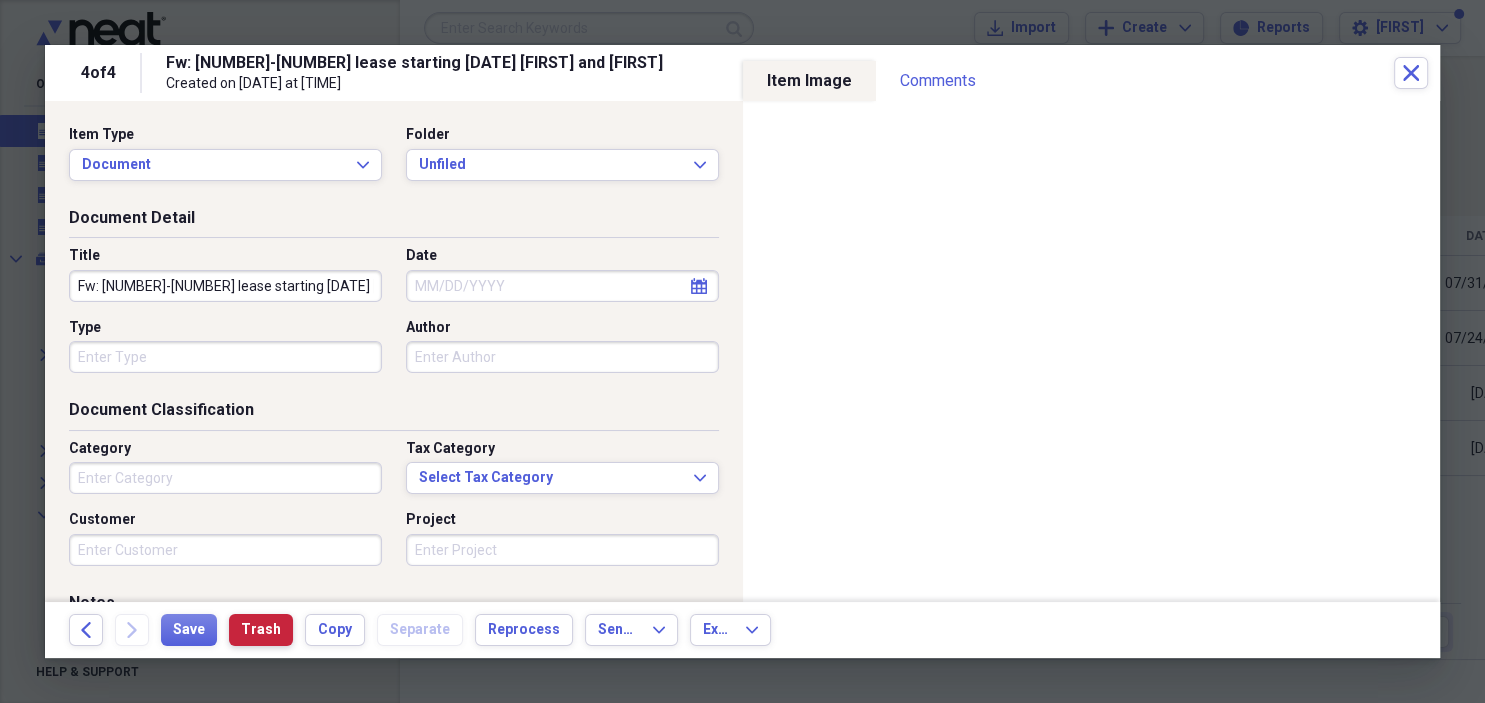 click on "Trash" at bounding box center (261, 630) 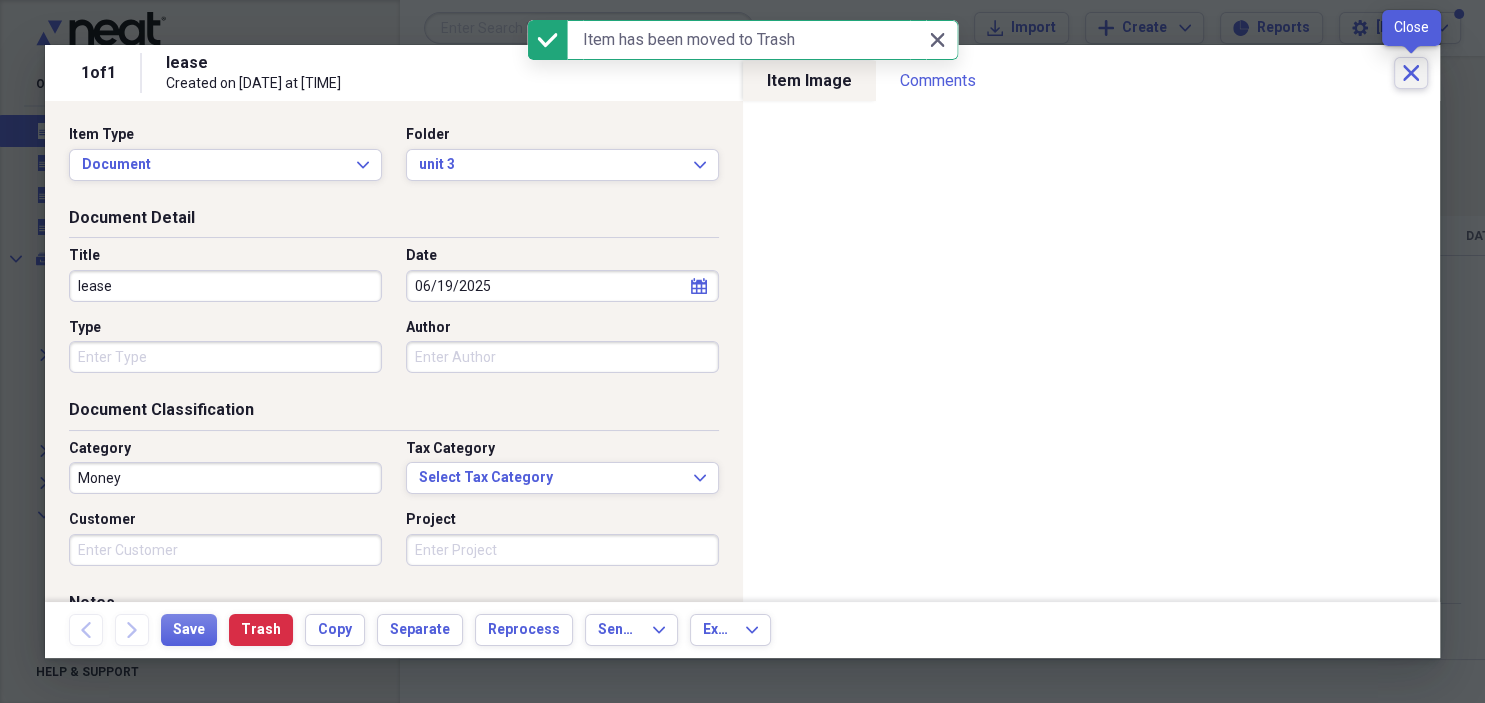 click 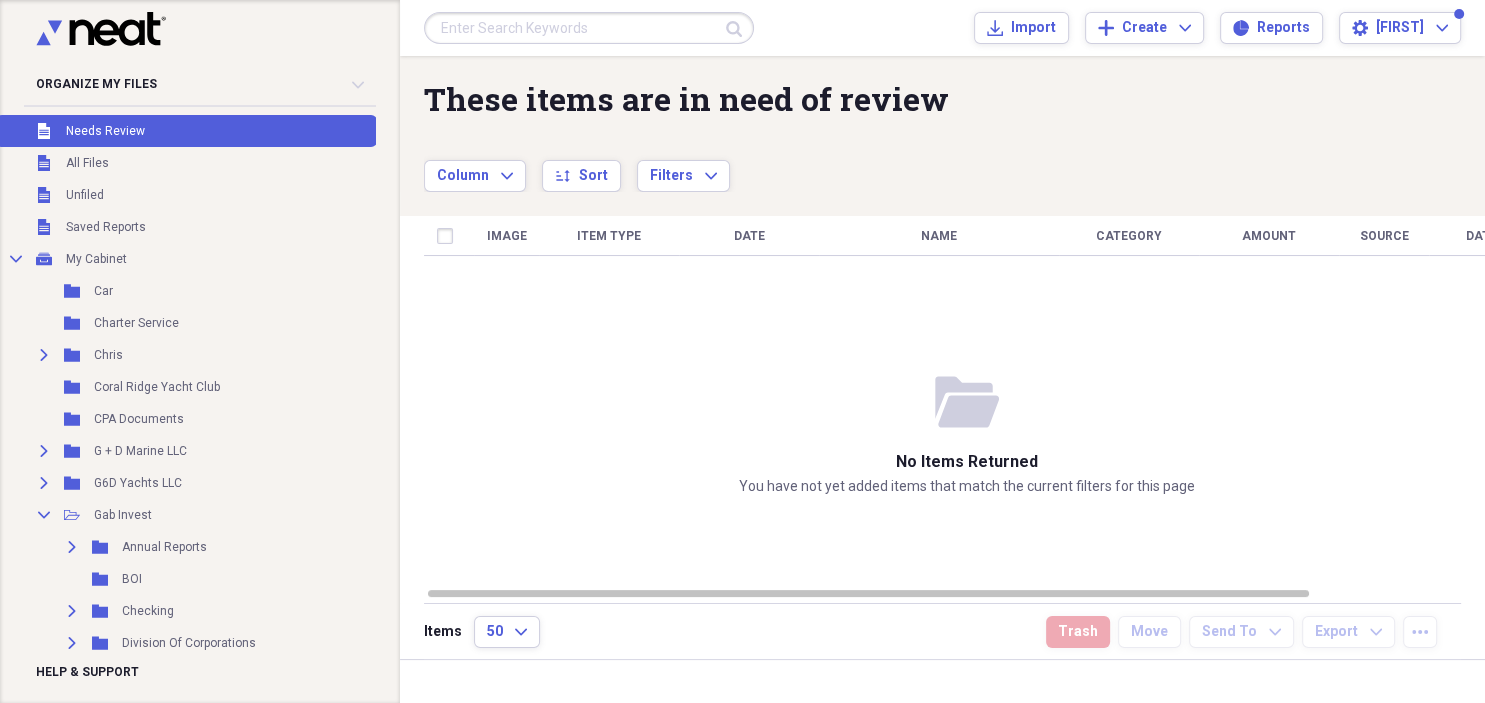 click at bounding box center (589, 28) 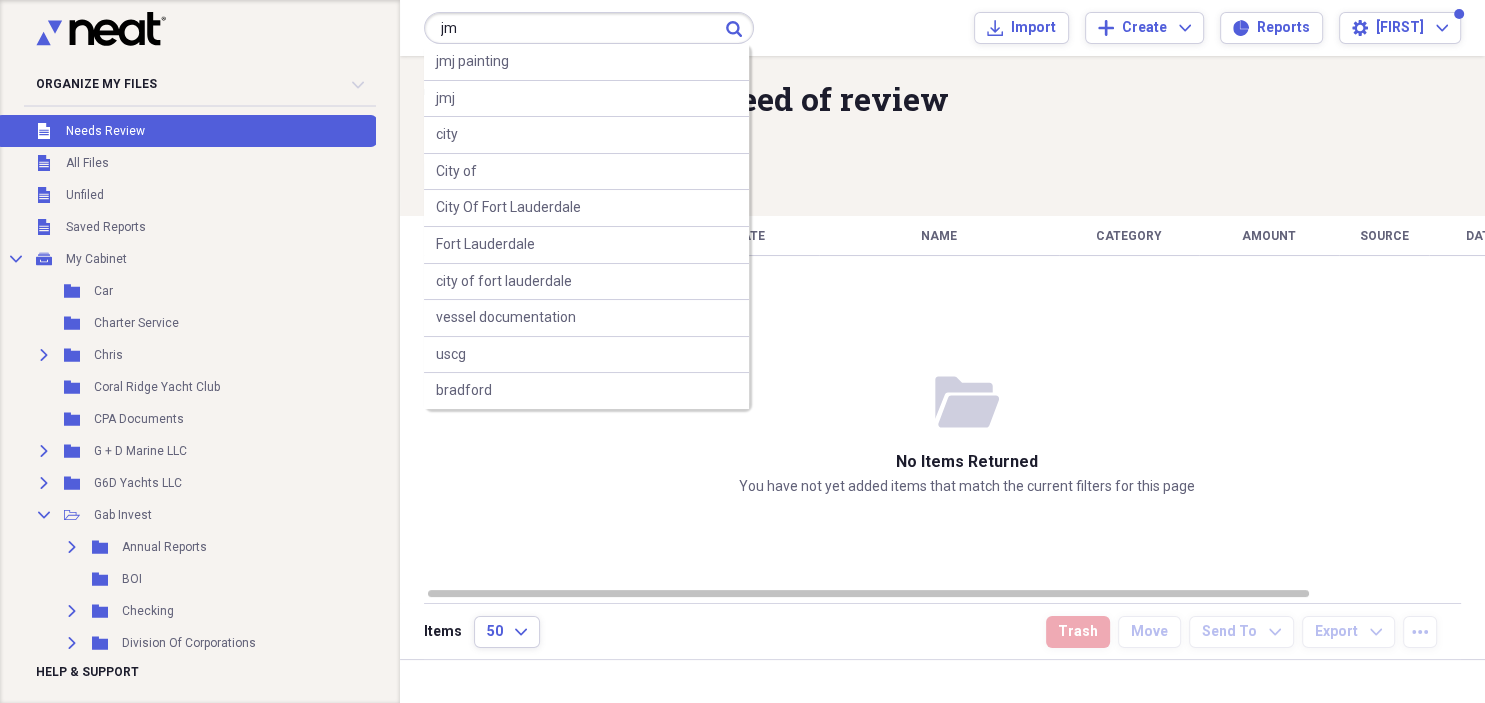 type on "jm" 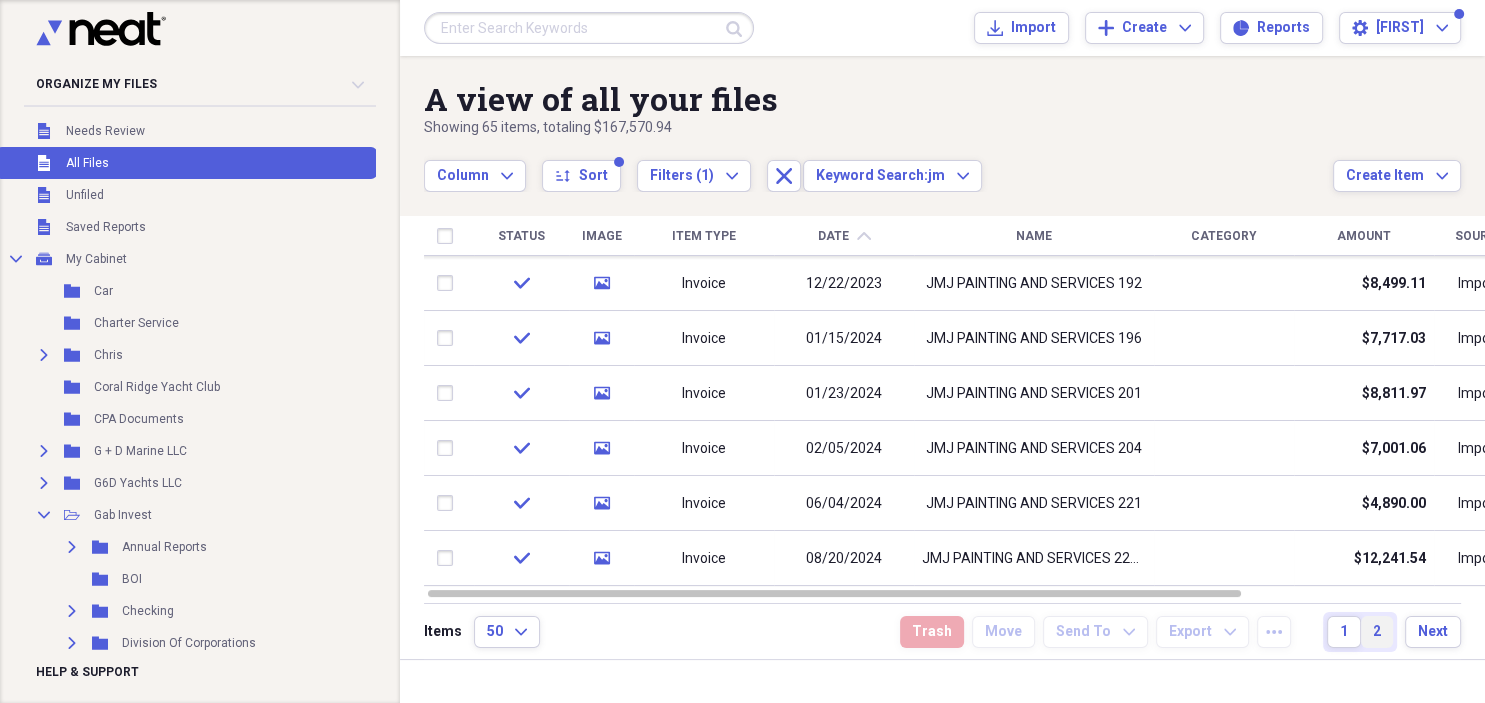 click on "2" at bounding box center (1377, 632) 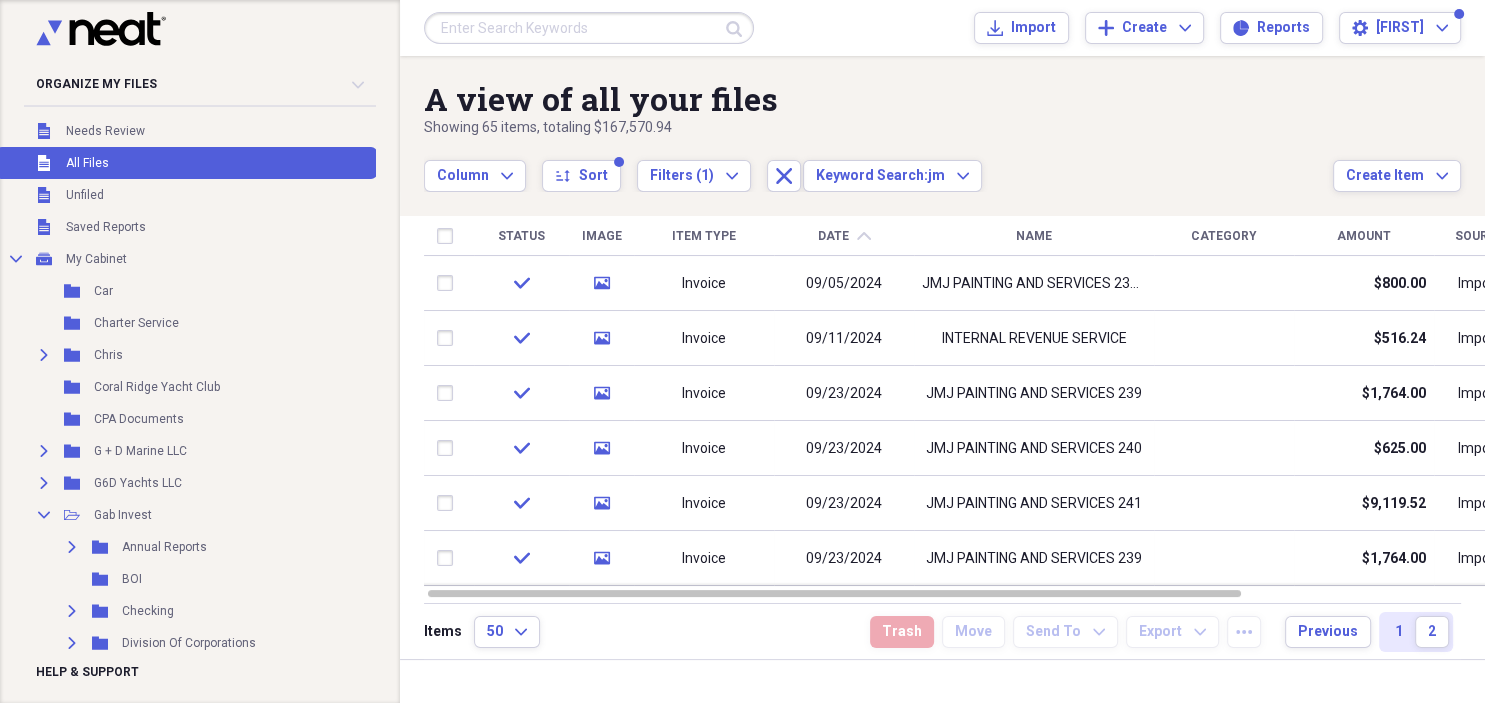 click at bounding box center (589, 28) 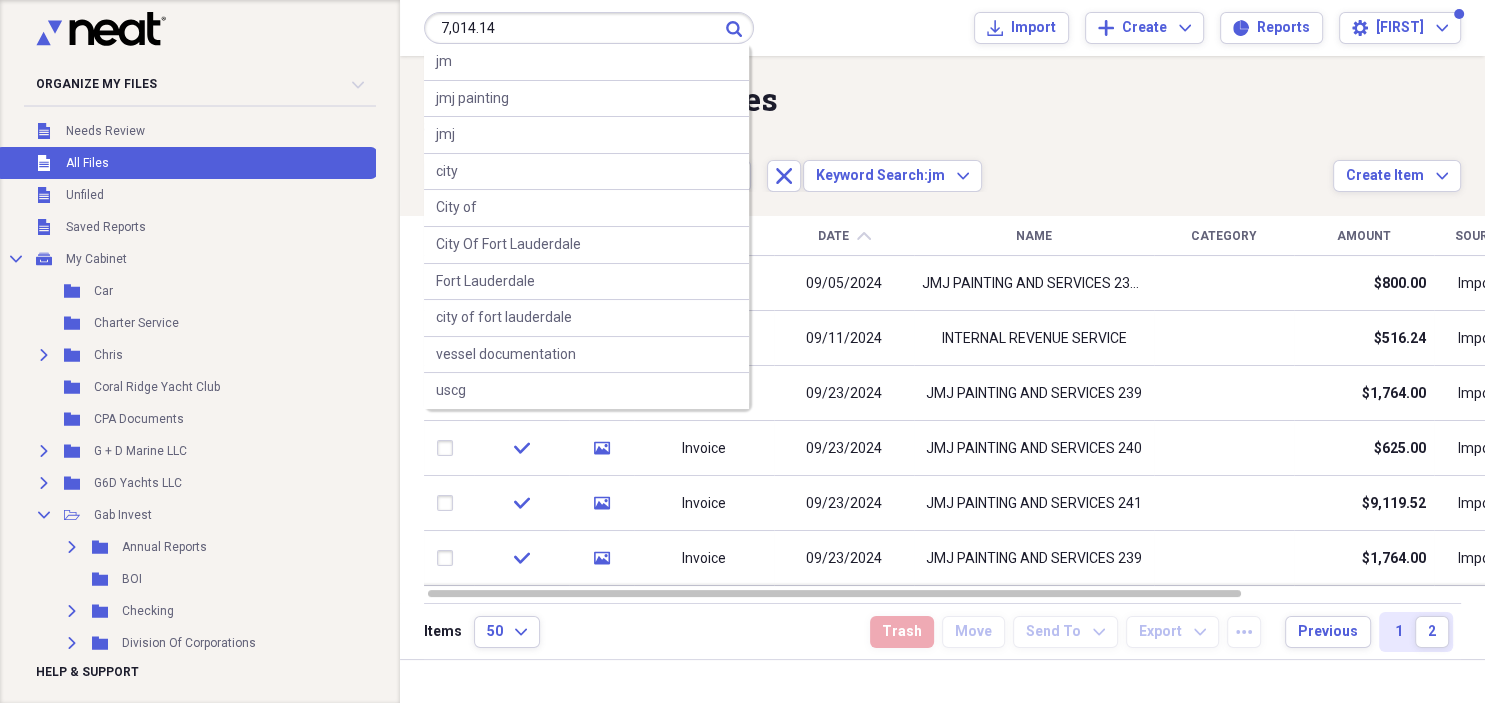 type on "7,014.14" 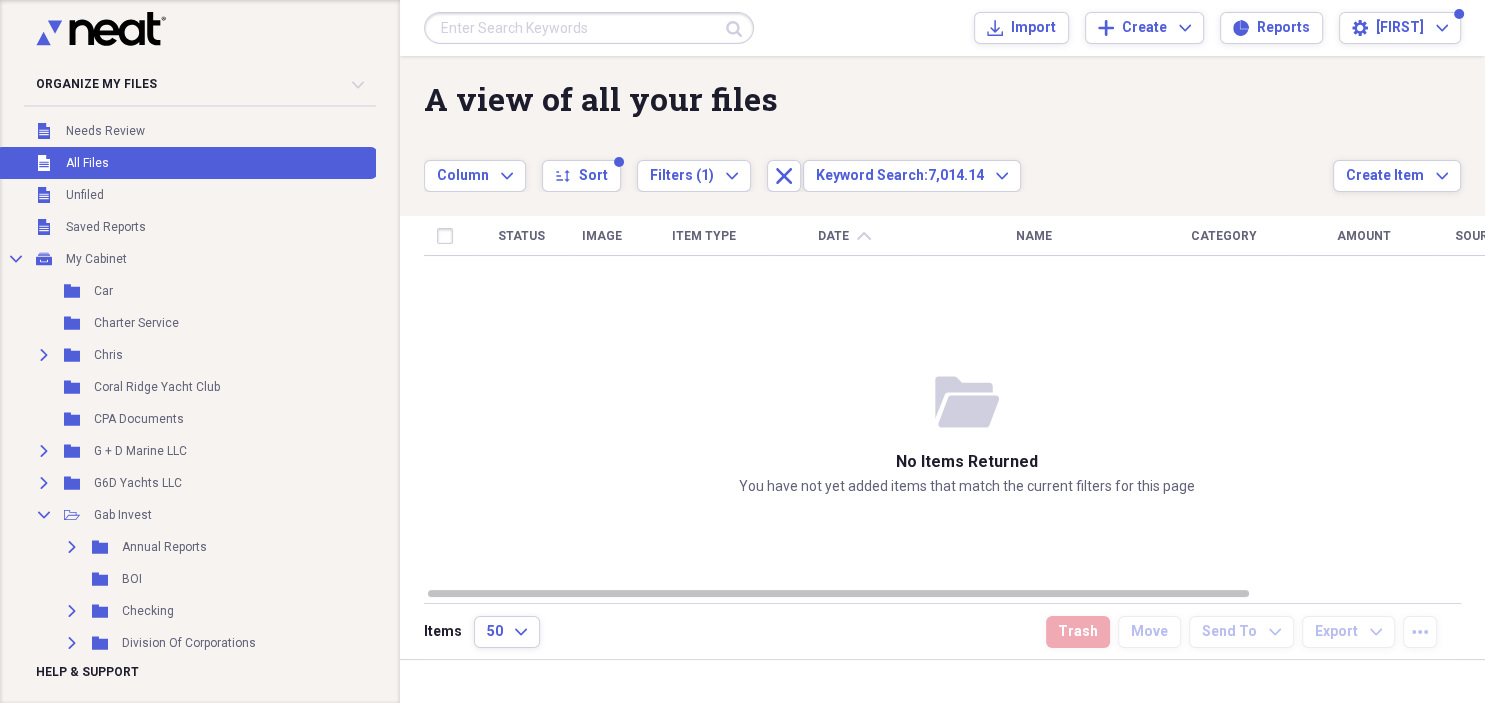 click on "folder-open No items returned You have not yet added items that match the current filters for this page" at bounding box center (966, 434) 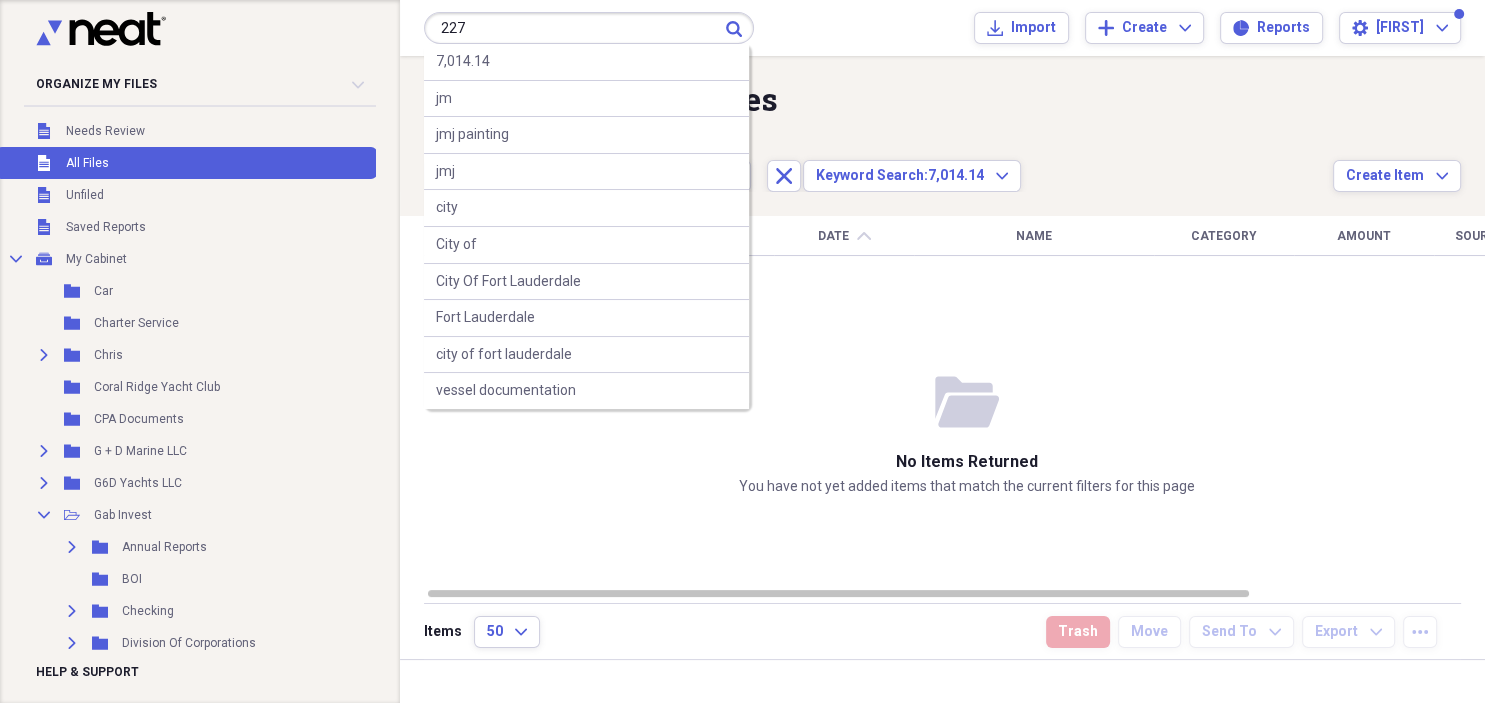 type on "227" 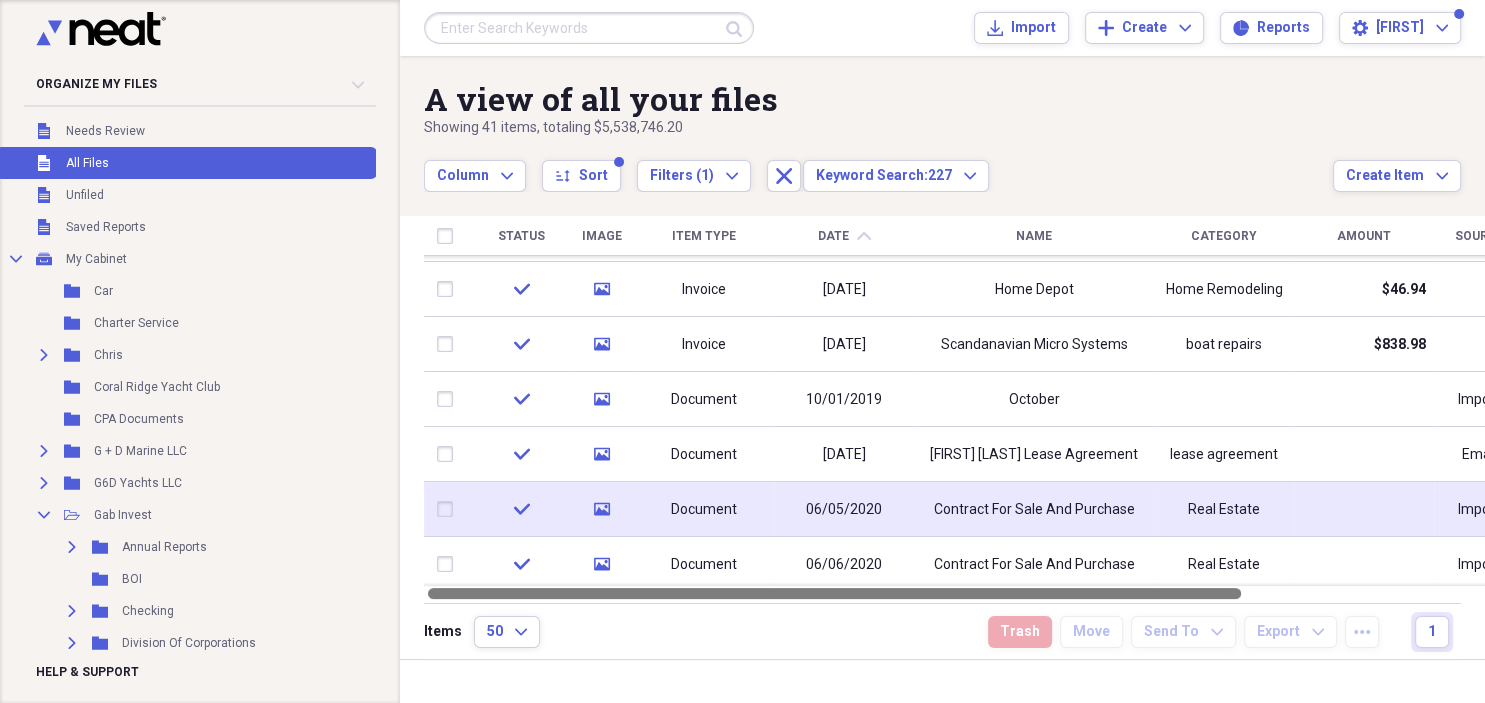 drag, startPoint x: 763, startPoint y: 595, endPoint x: 878, endPoint y: 534, distance: 130.1768 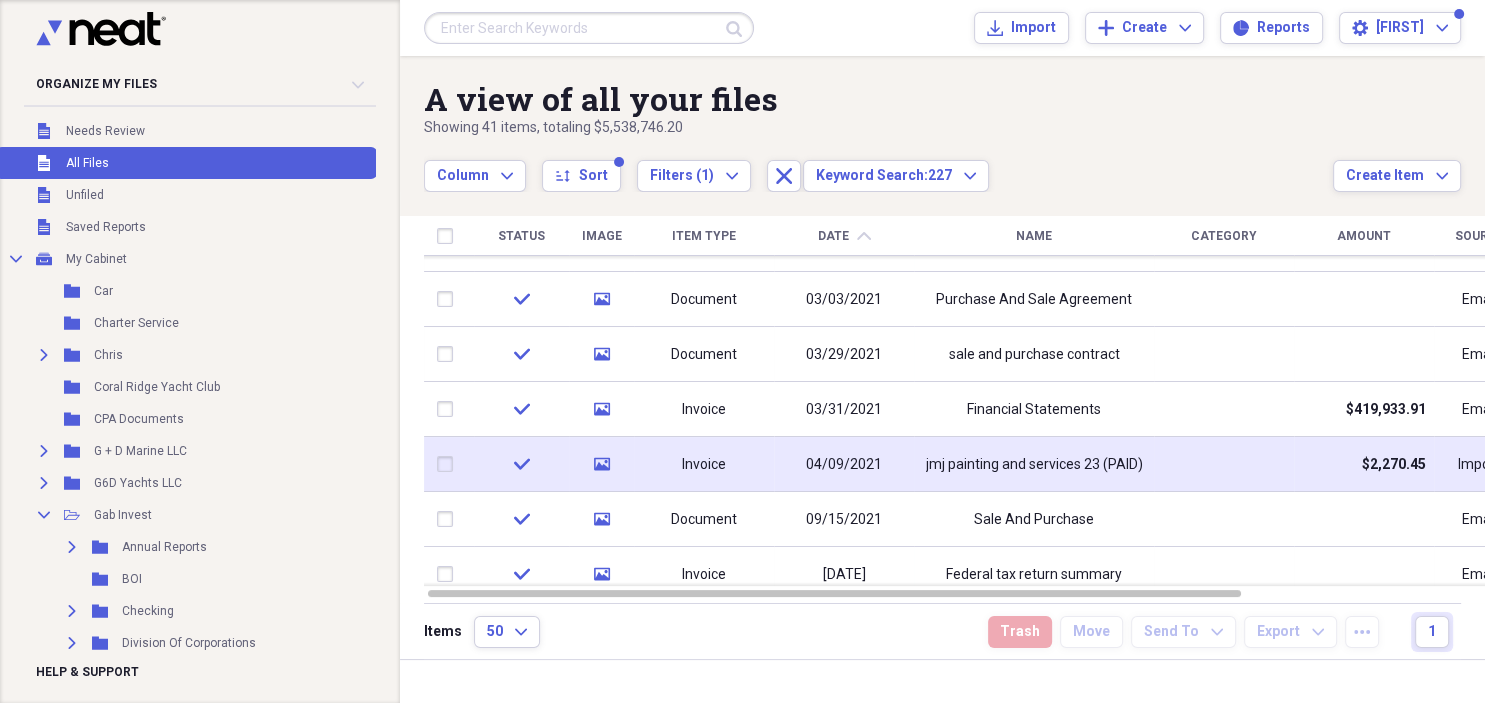 click on "jmj painting and services 23 (PAID)" at bounding box center [1034, 465] 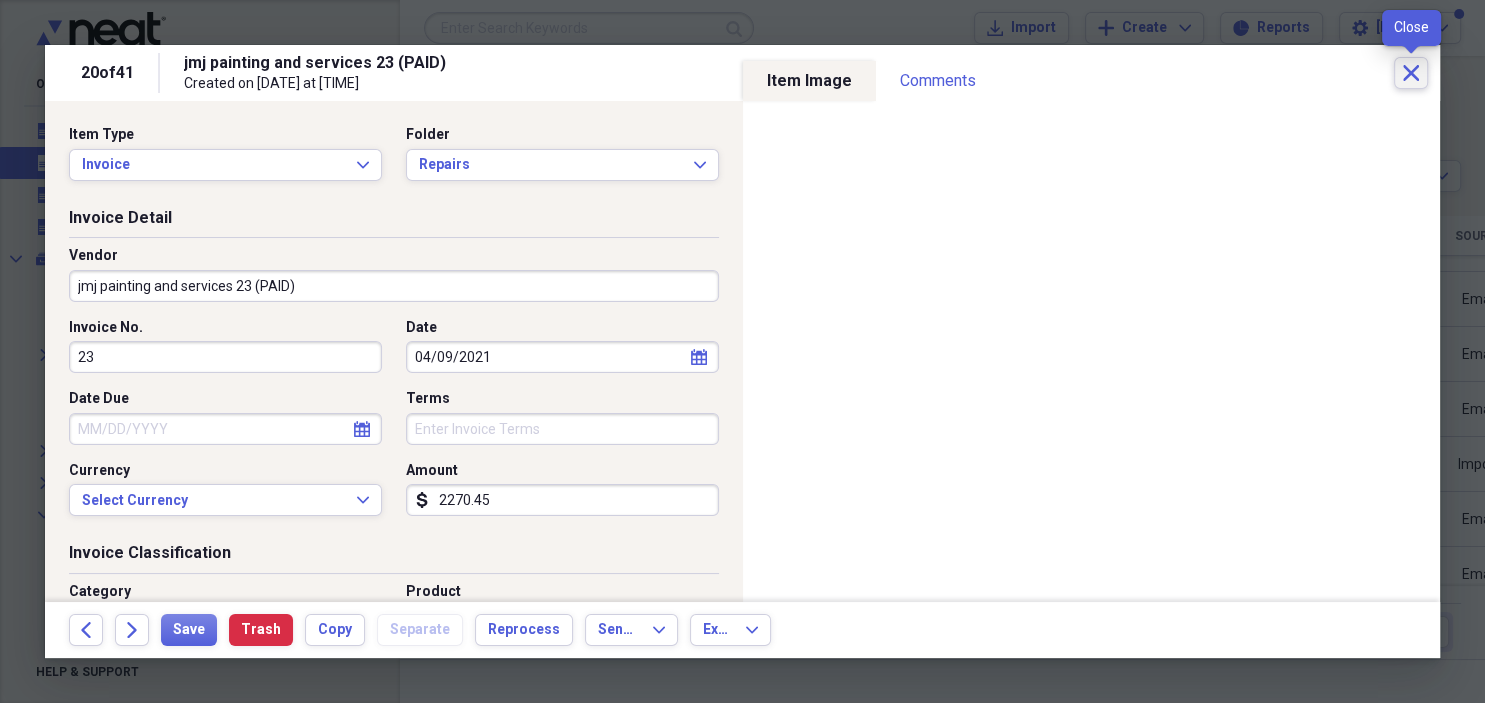click 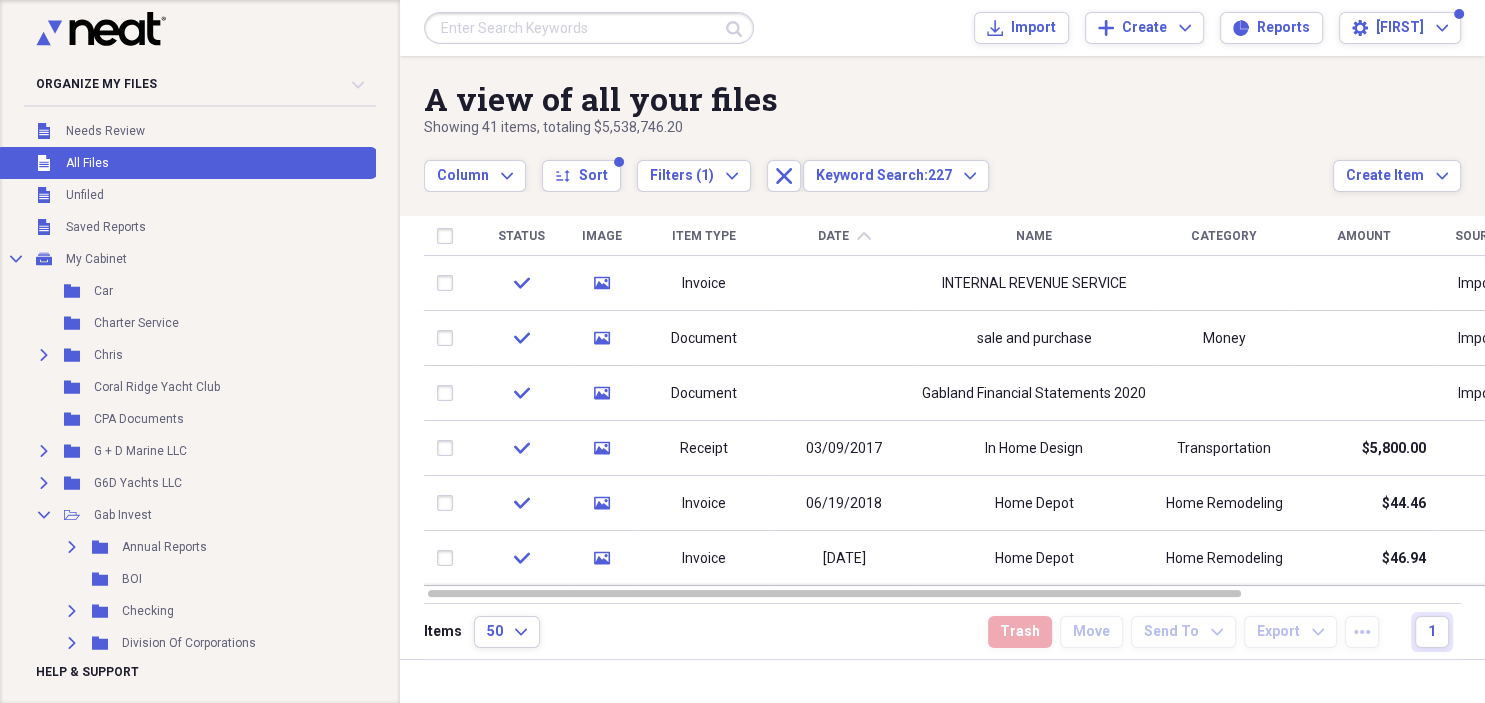 click at bounding box center (589, 28) 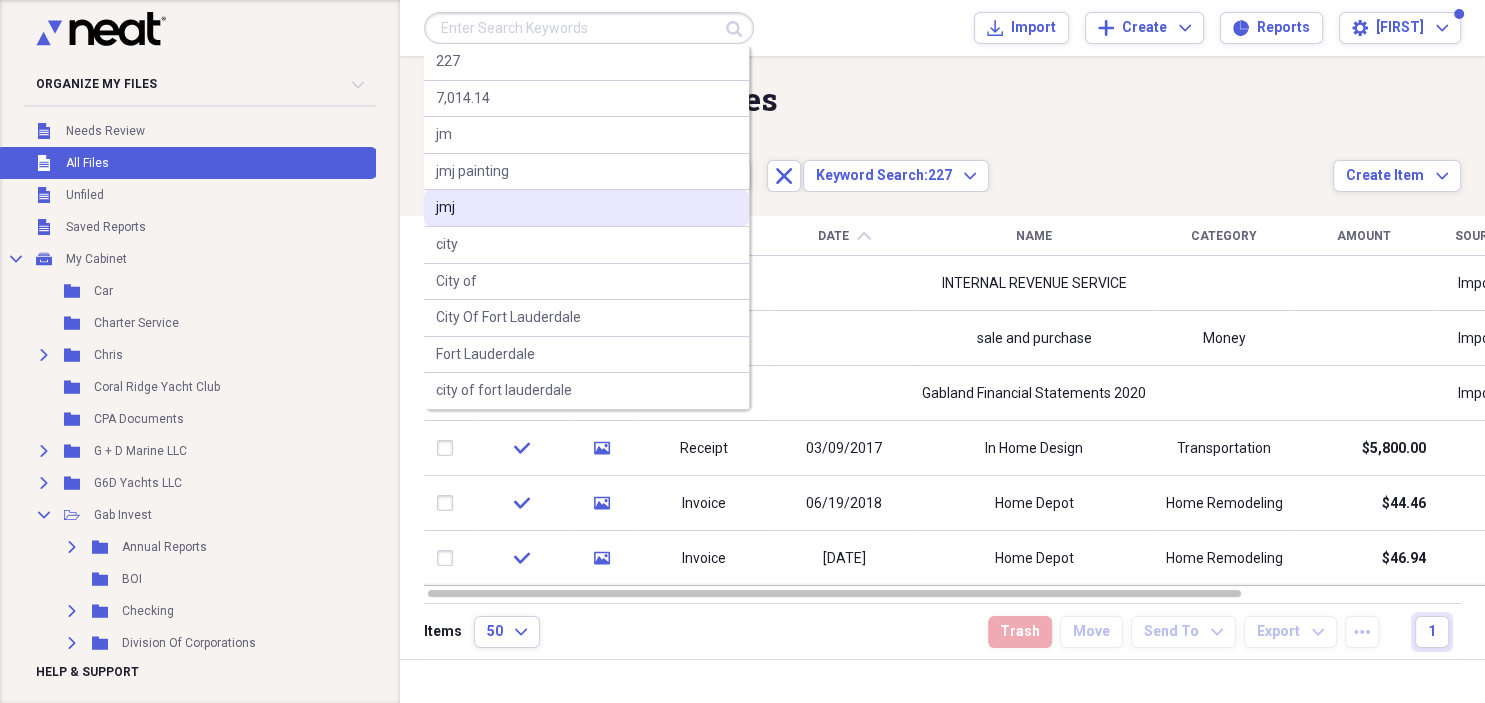 click on "jmj" at bounding box center (445, 208) 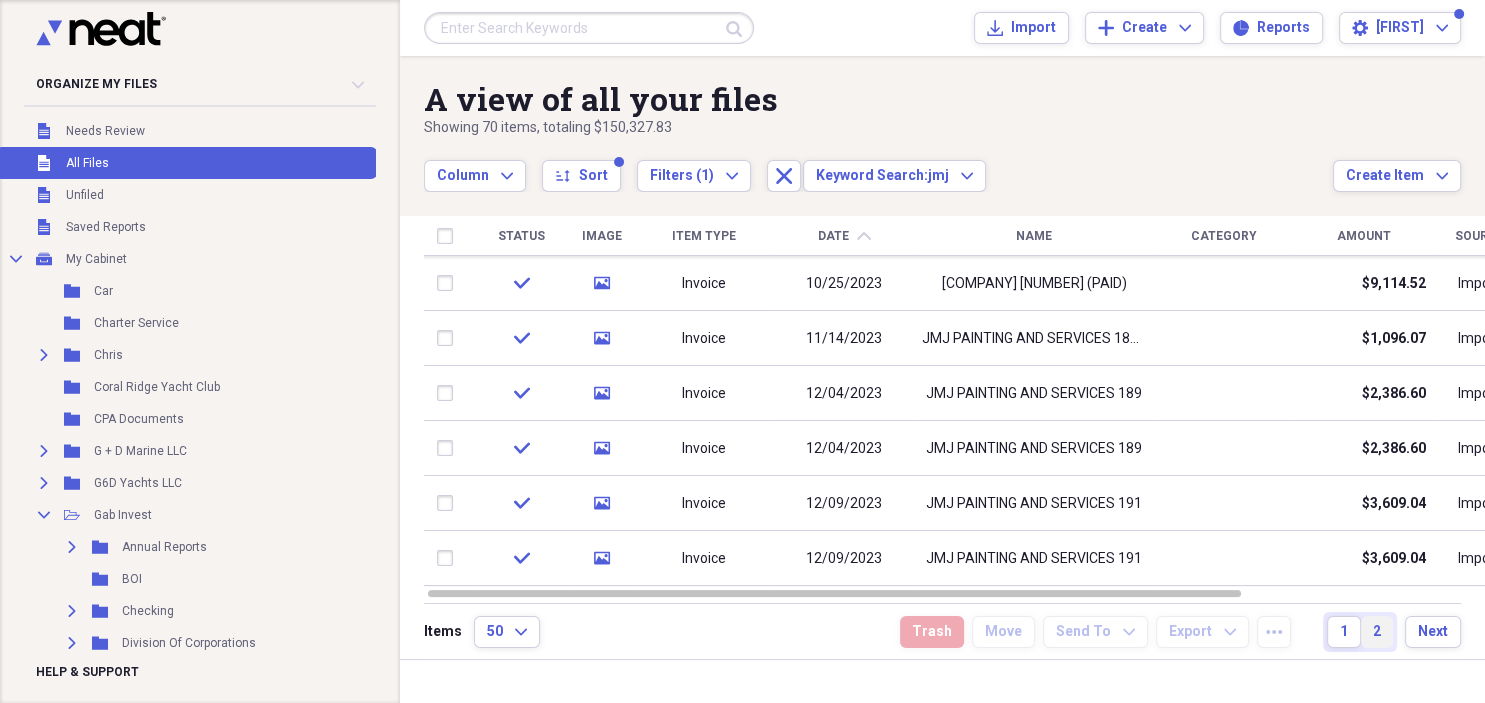 click on "2" at bounding box center (1377, 632) 